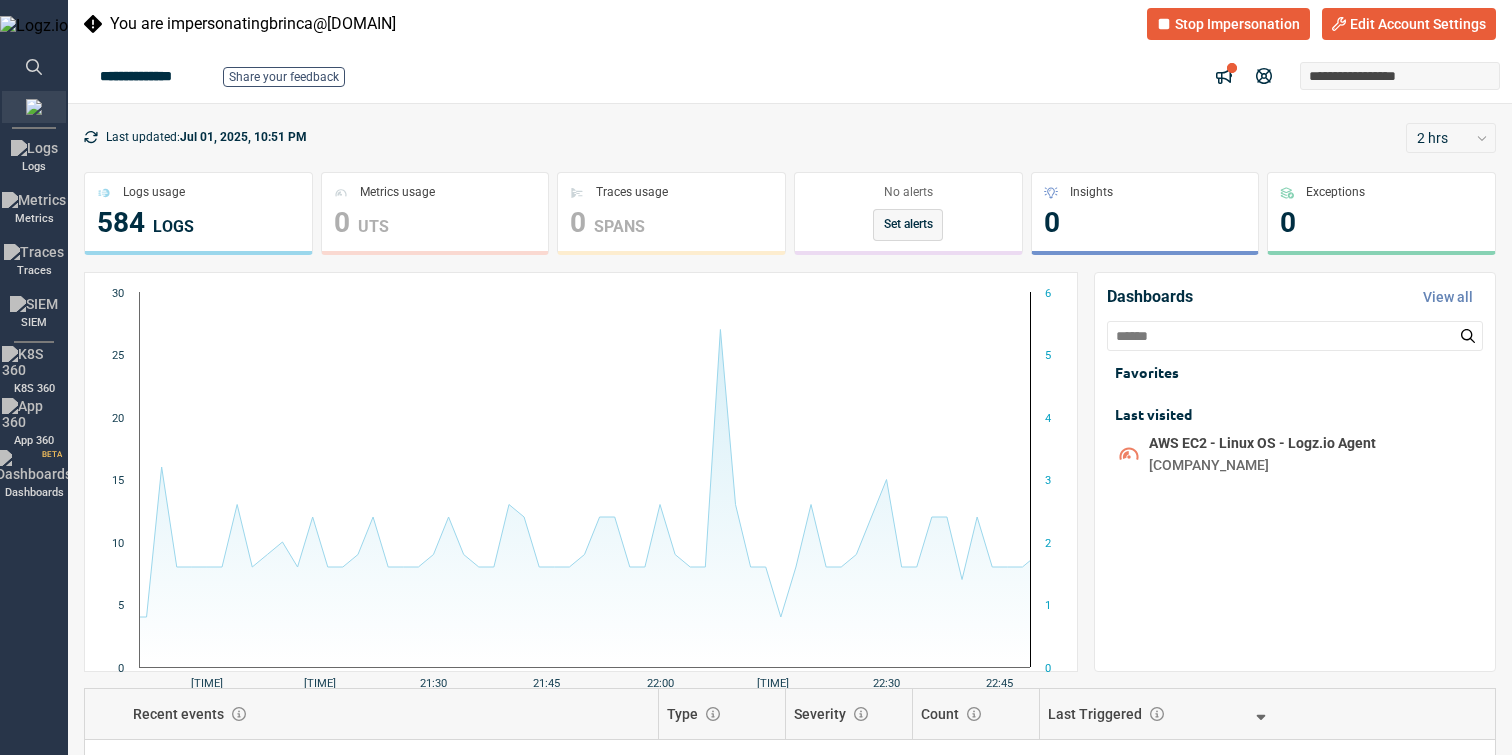 scroll, scrollTop: 0, scrollLeft: 0, axis: both 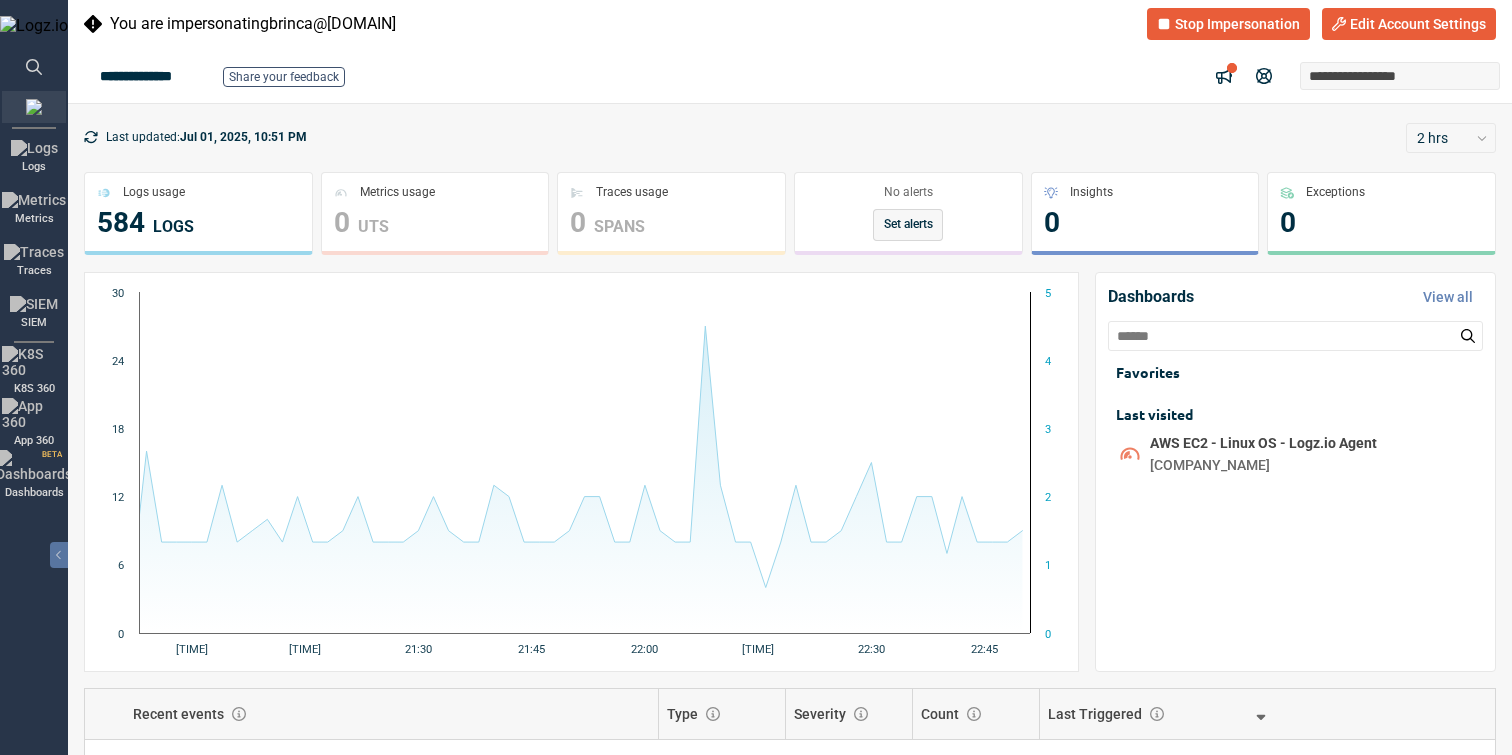 click on "Integrations" at bounding box center [34, 991] 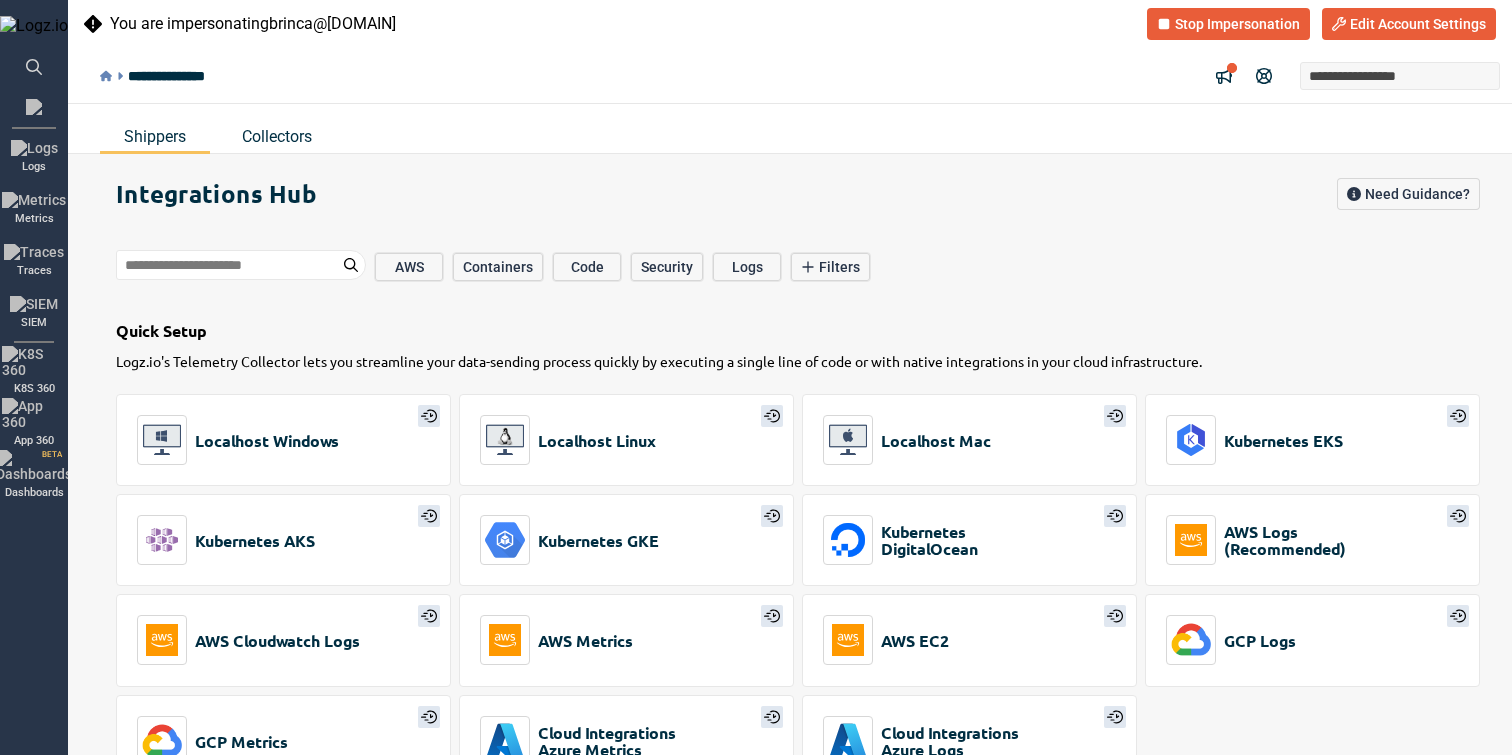 click on "Collectors" at bounding box center (277, 136) 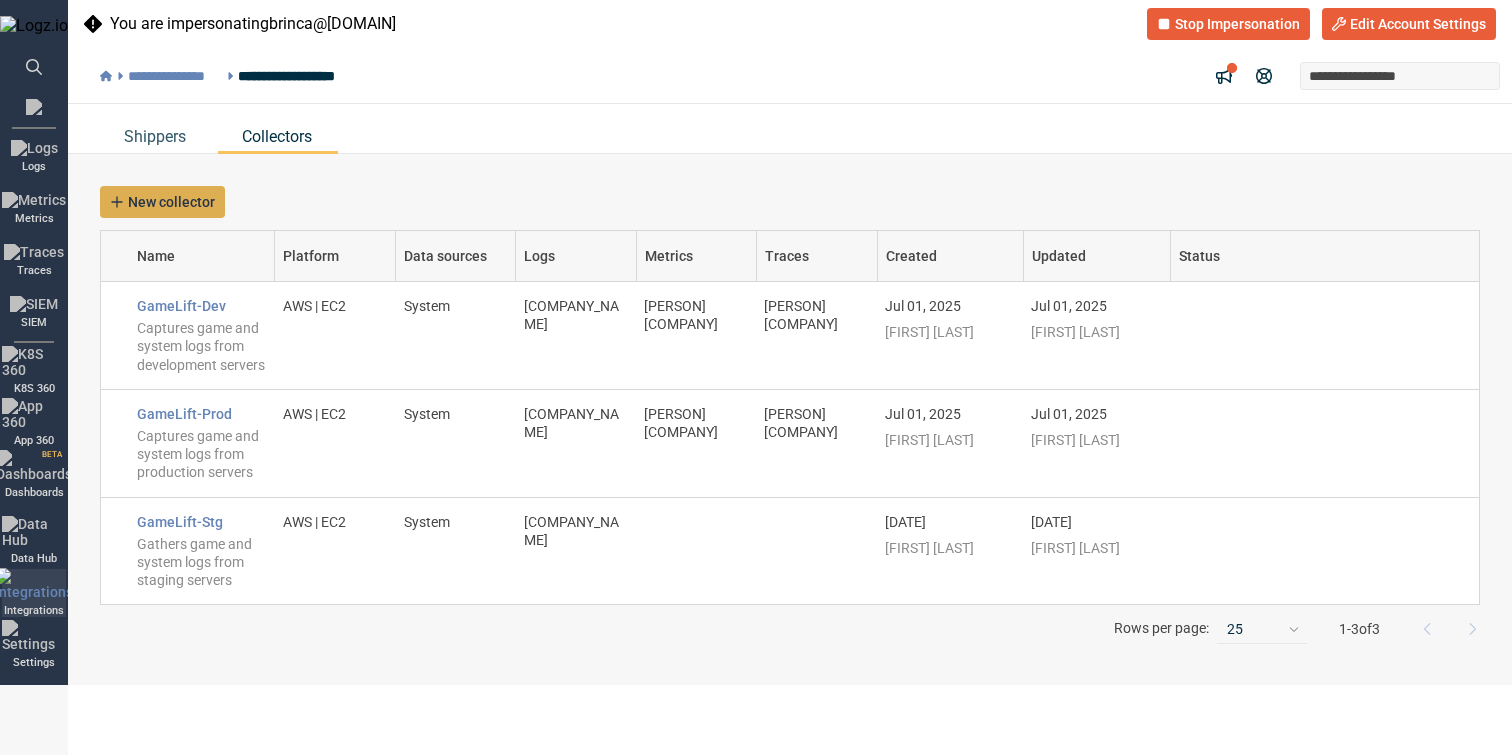 click on "New collector" at bounding box center [162, 202] 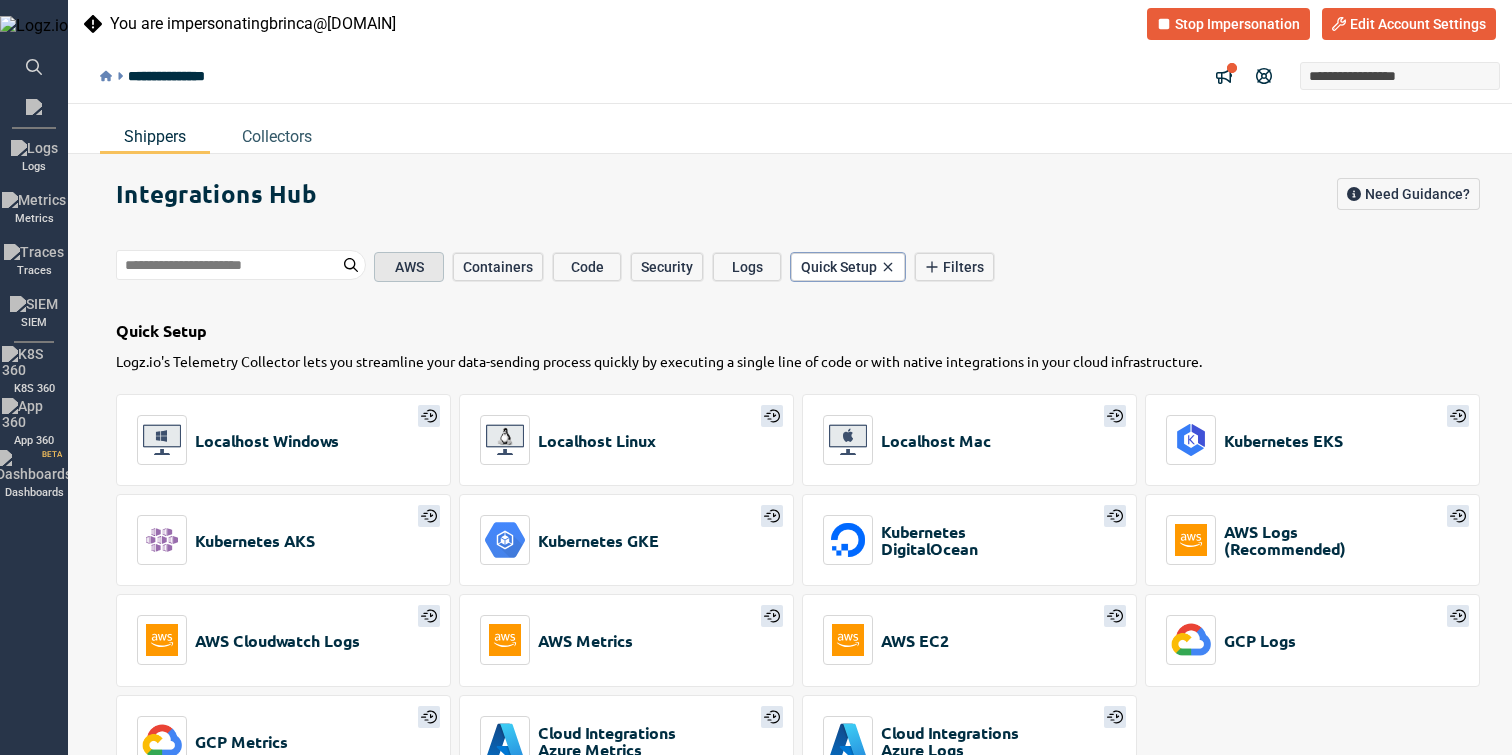 click on "AWS" at bounding box center (409, 267) 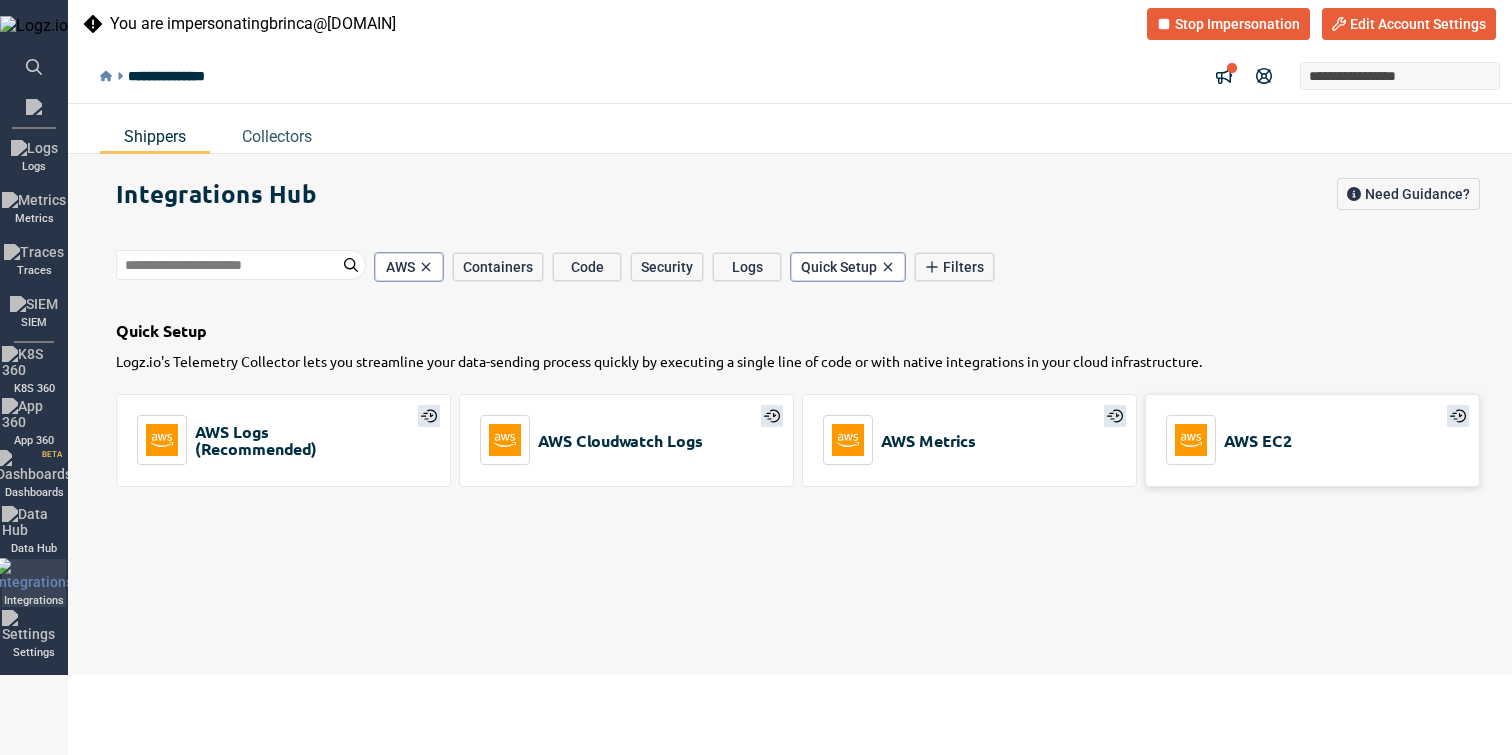 click on "AWS EC2" at bounding box center (1312, 440) 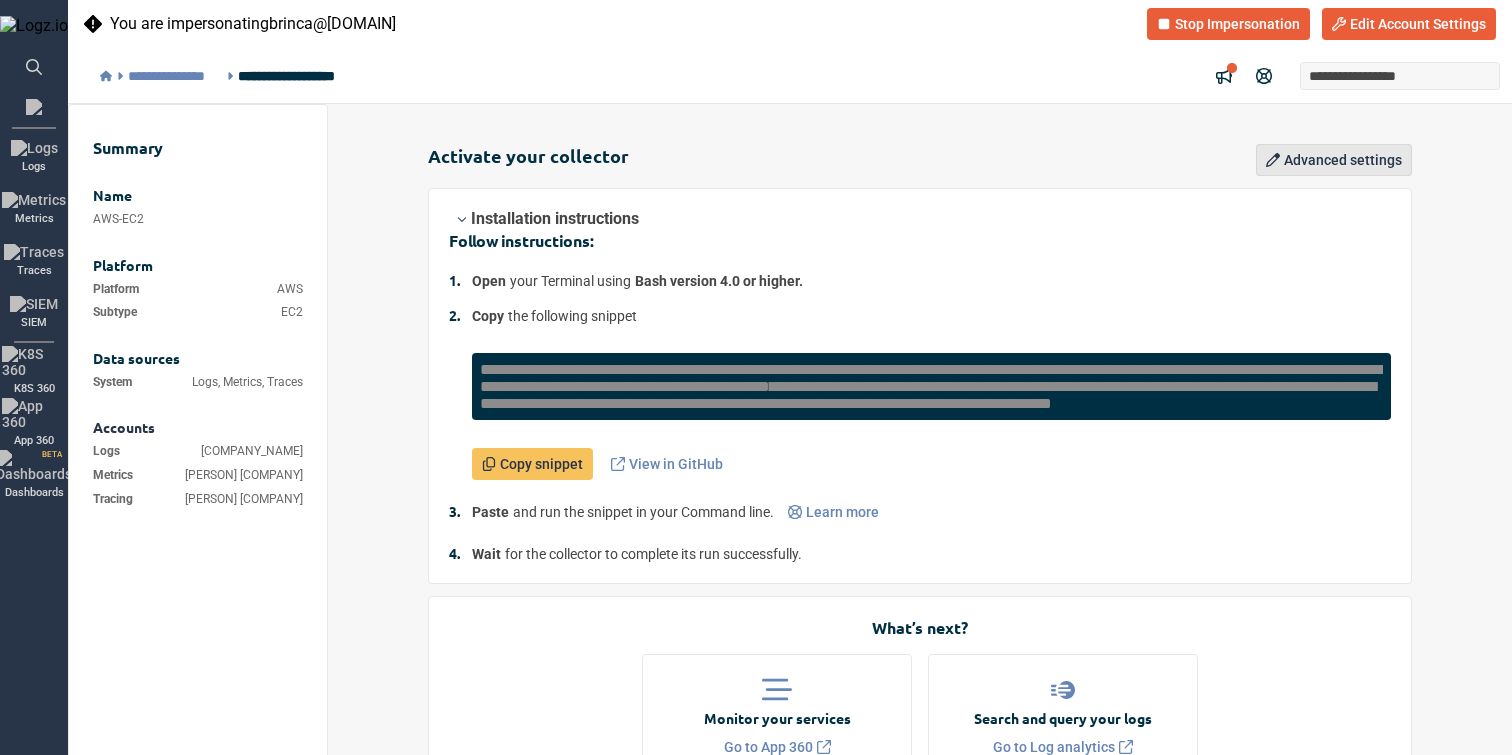 click on "Advanced settings" at bounding box center [1334, 160] 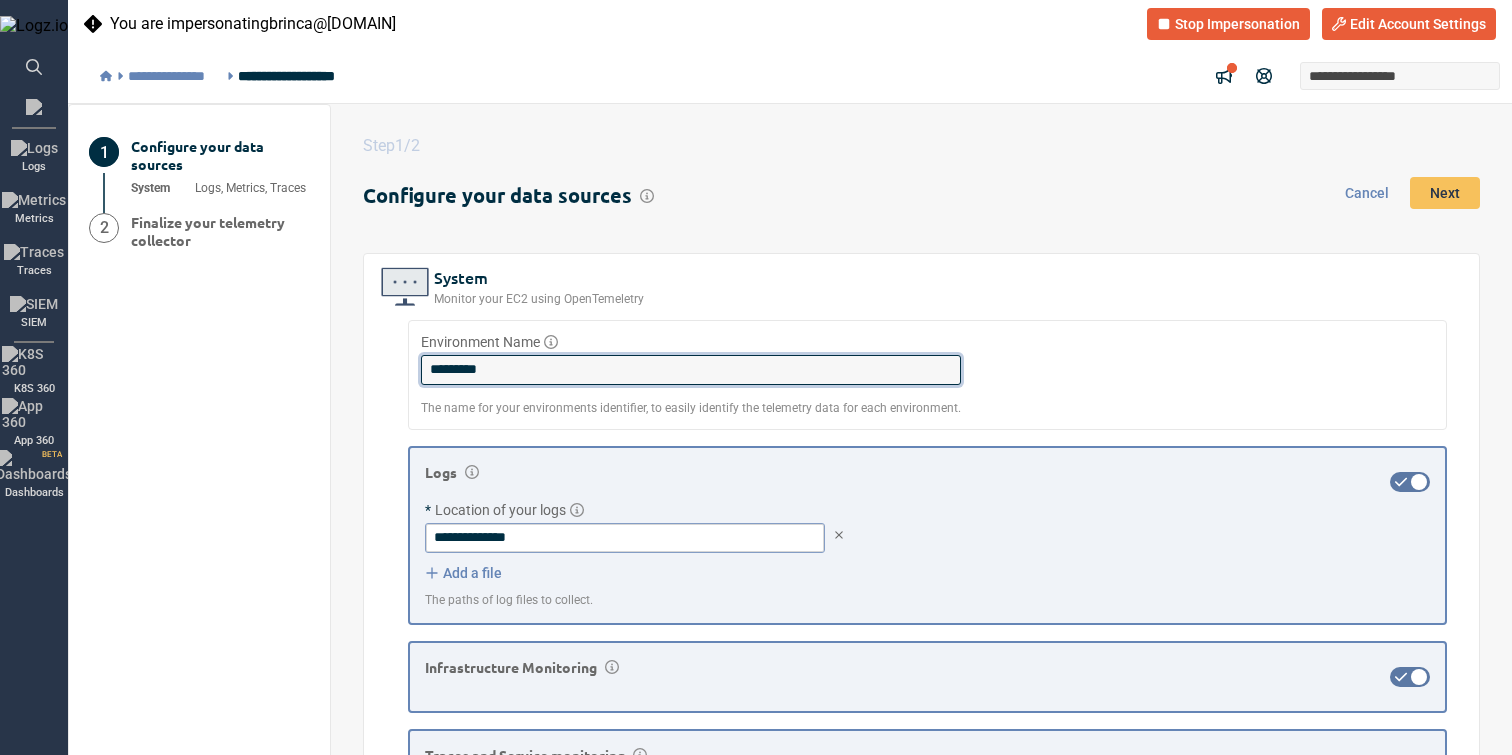 click on "*********" at bounding box center [691, 370] 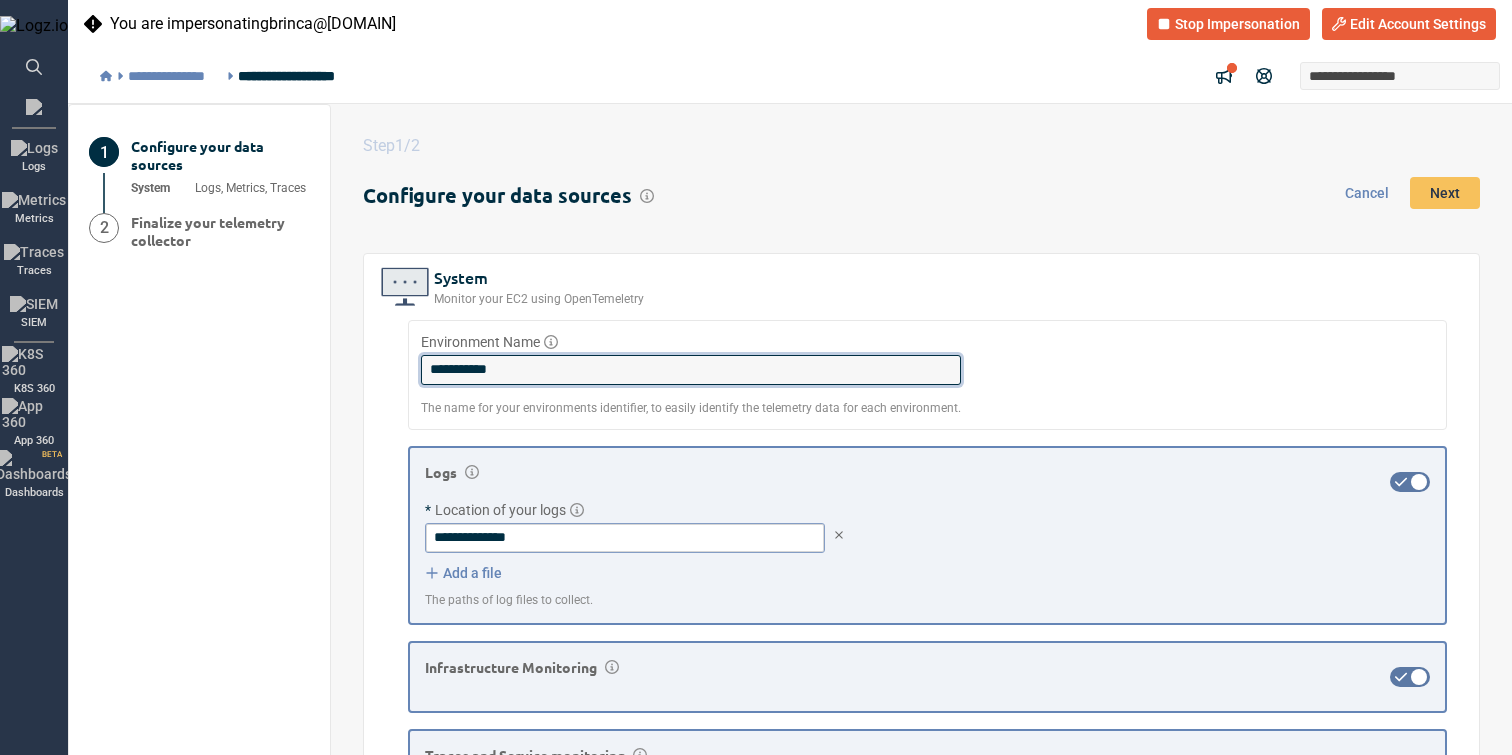 scroll, scrollTop: 77, scrollLeft: 0, axis: vertical 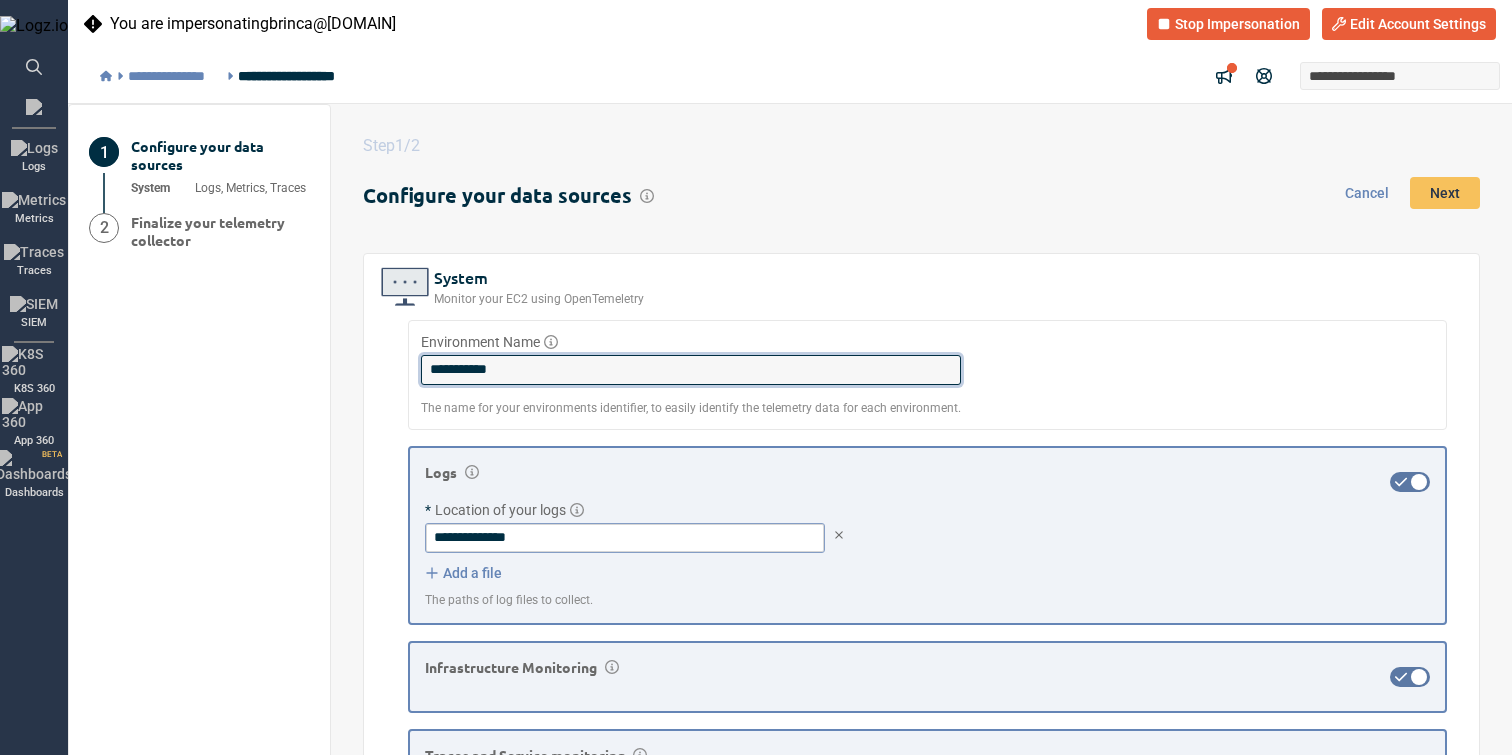 type on "**********" 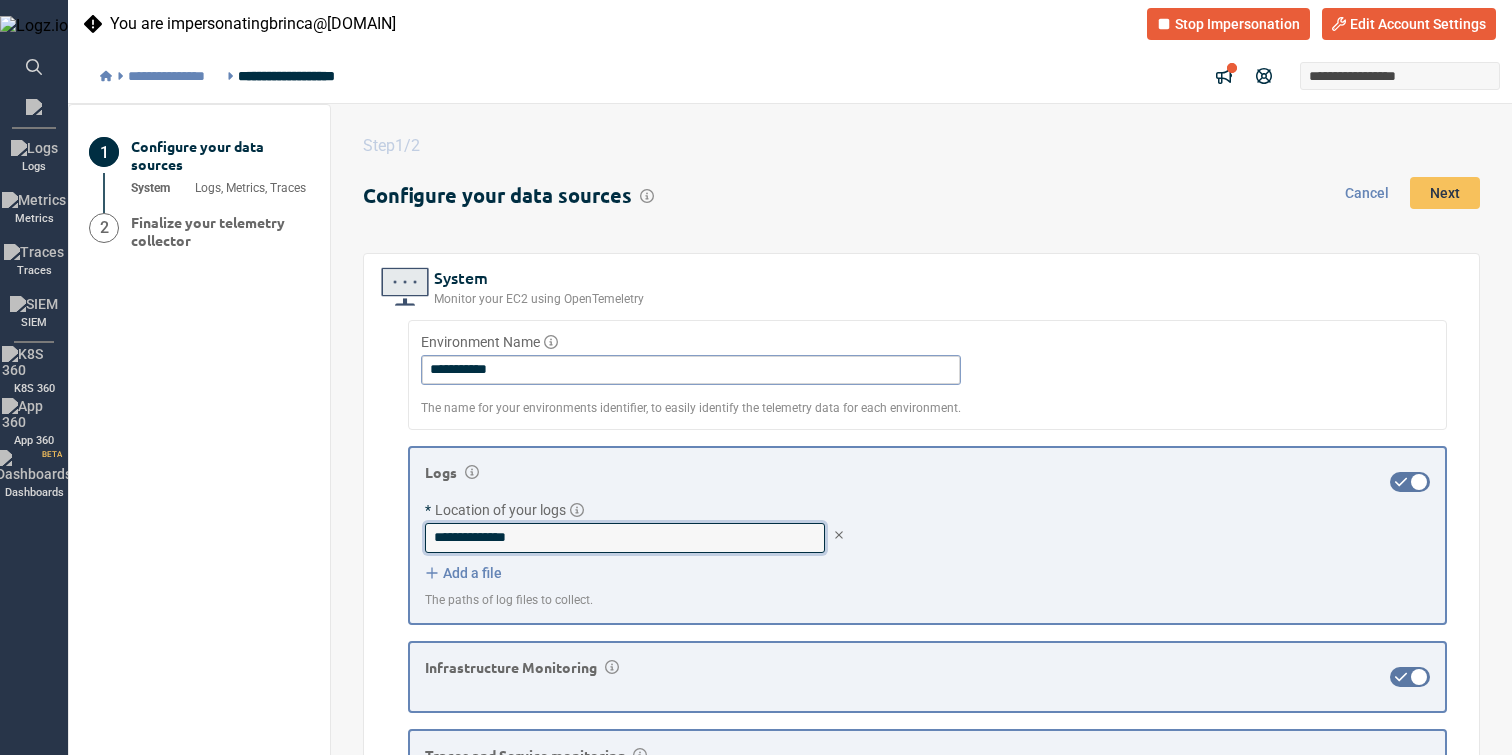 click on "**********" at bounding box center [625, 538] 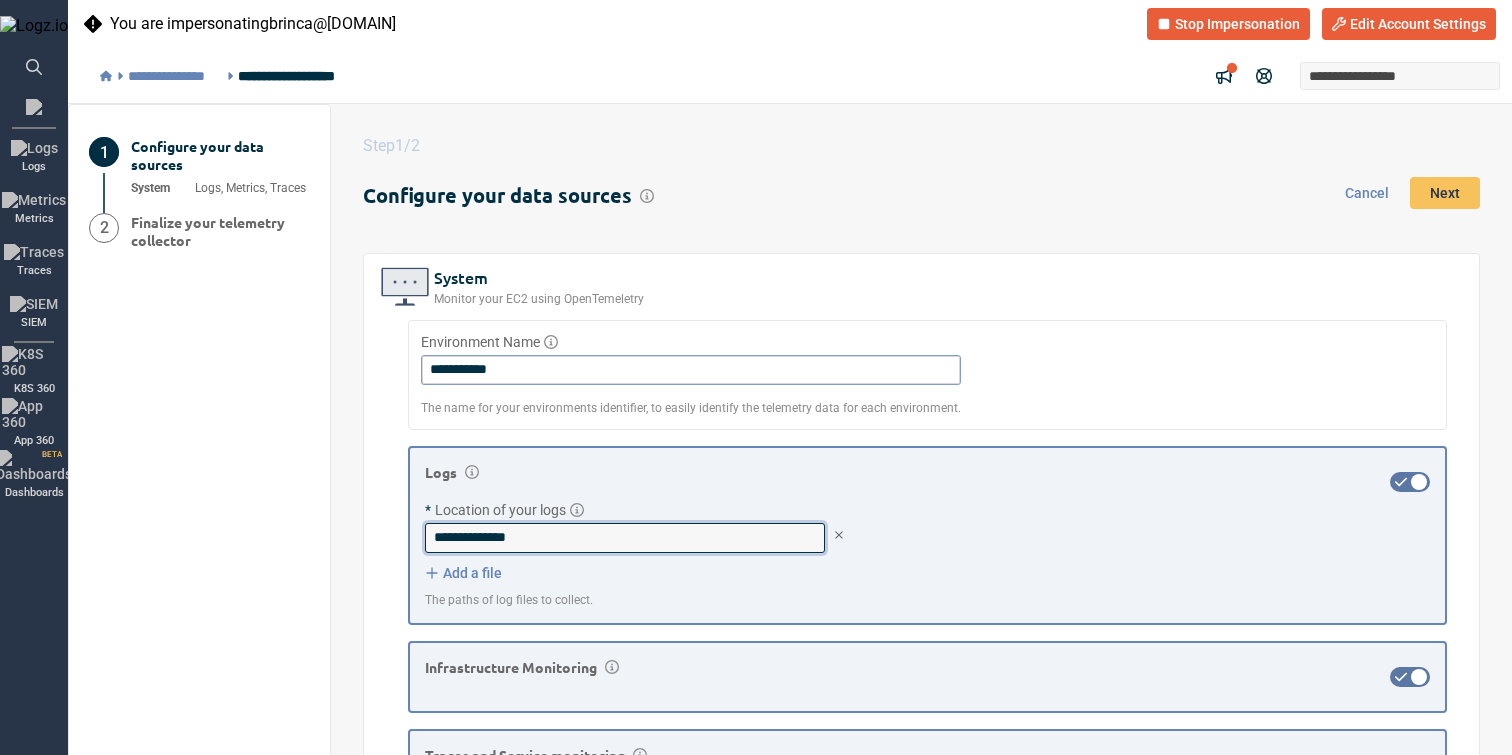 paste on "********" 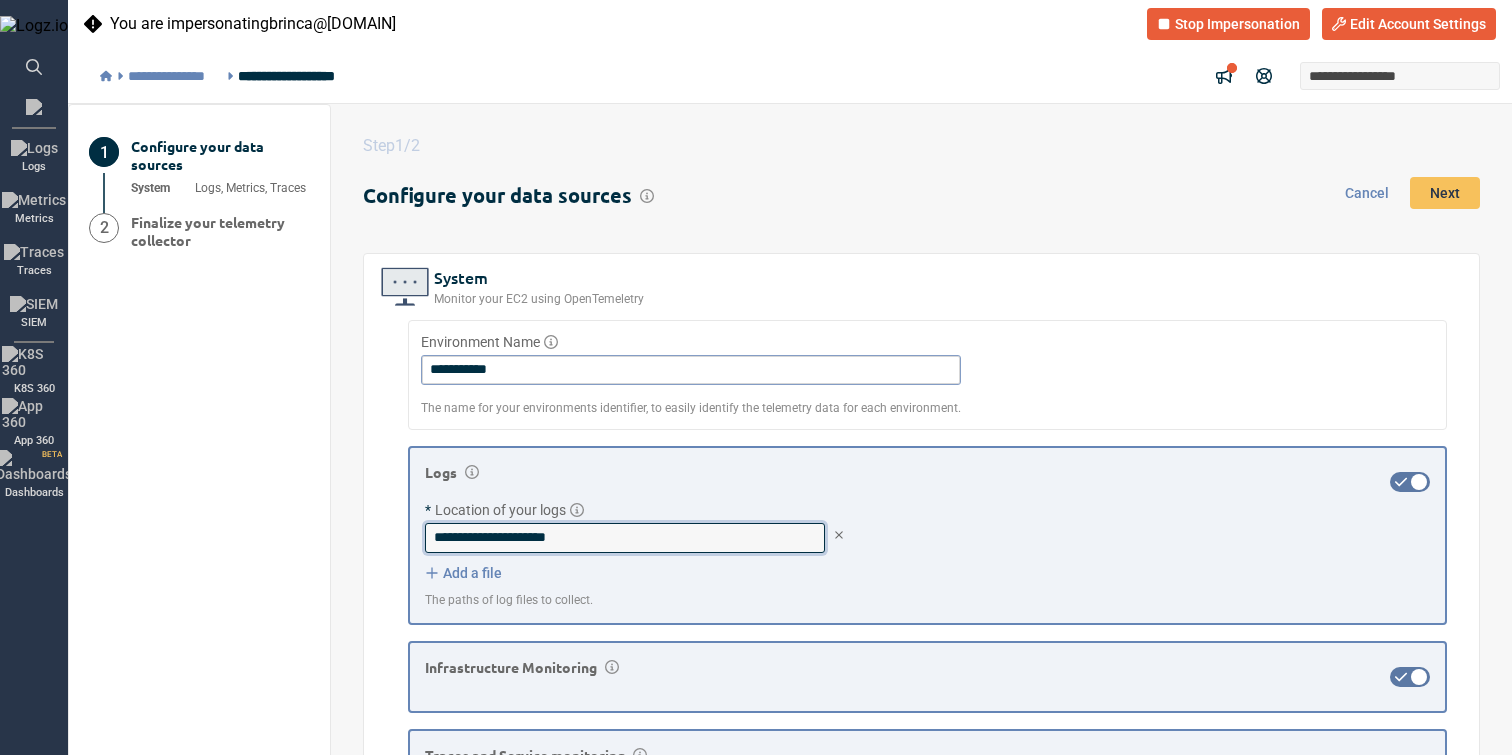 scroll, scrollTop: 282, scrollLeft: 0, axis: vertical 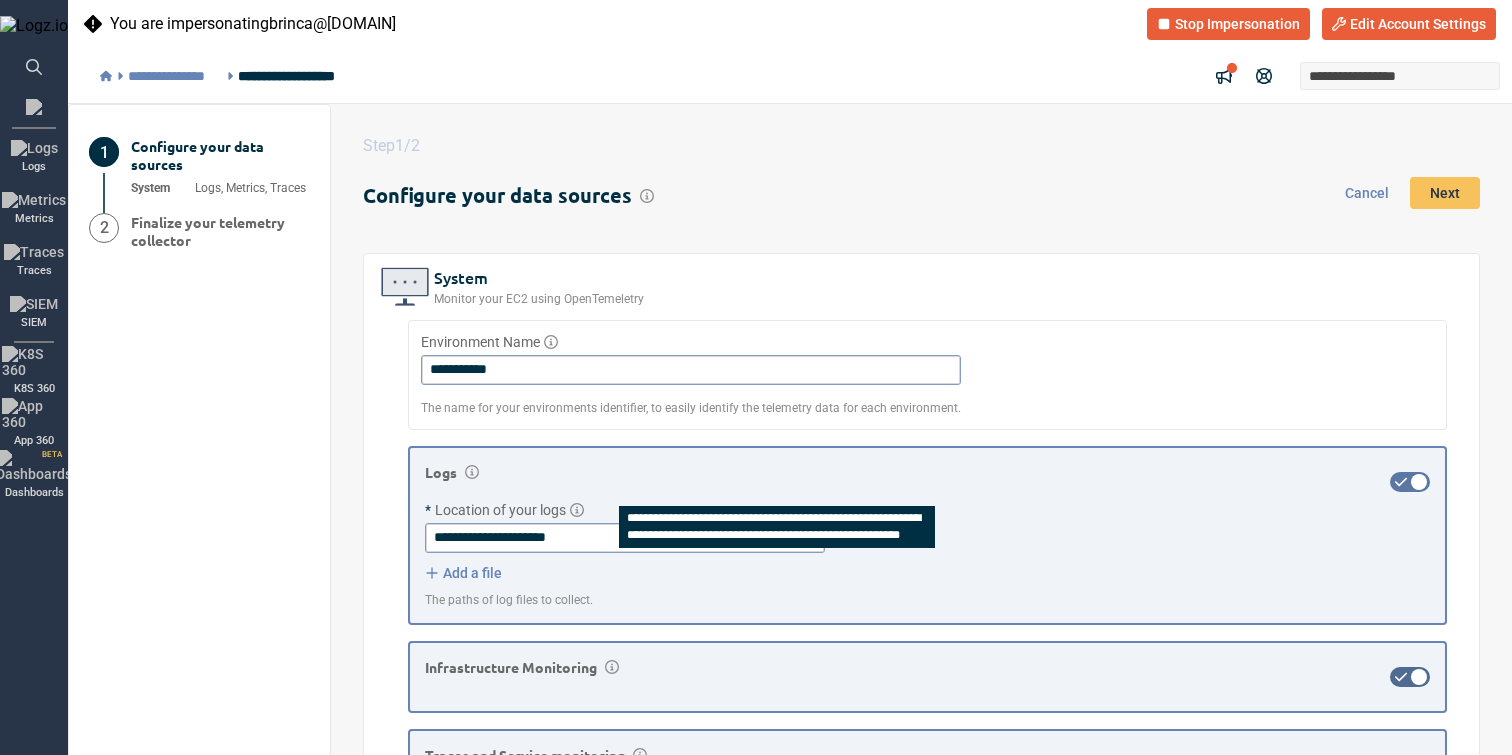 click at bounding box center (1419, 482) 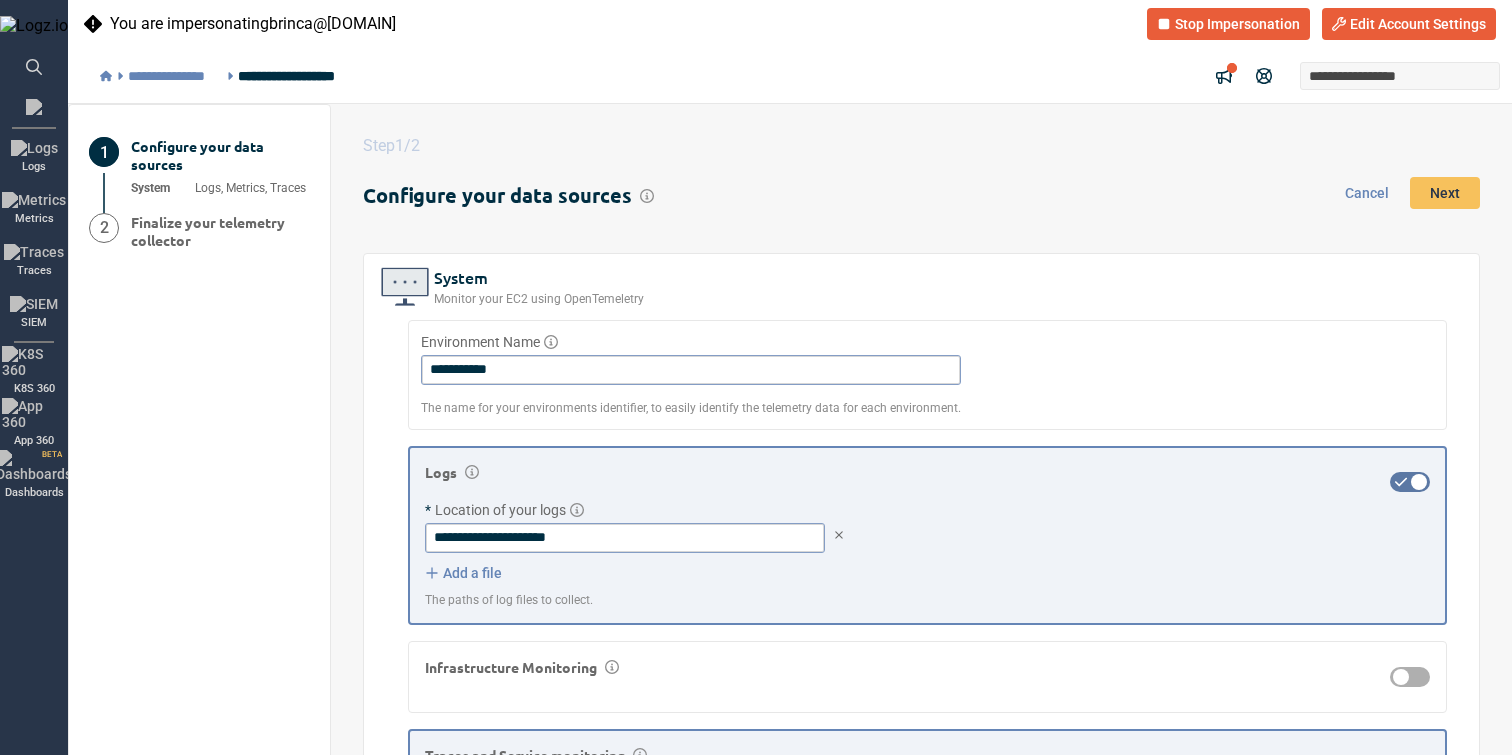 click at bounding box center (1410, 482) 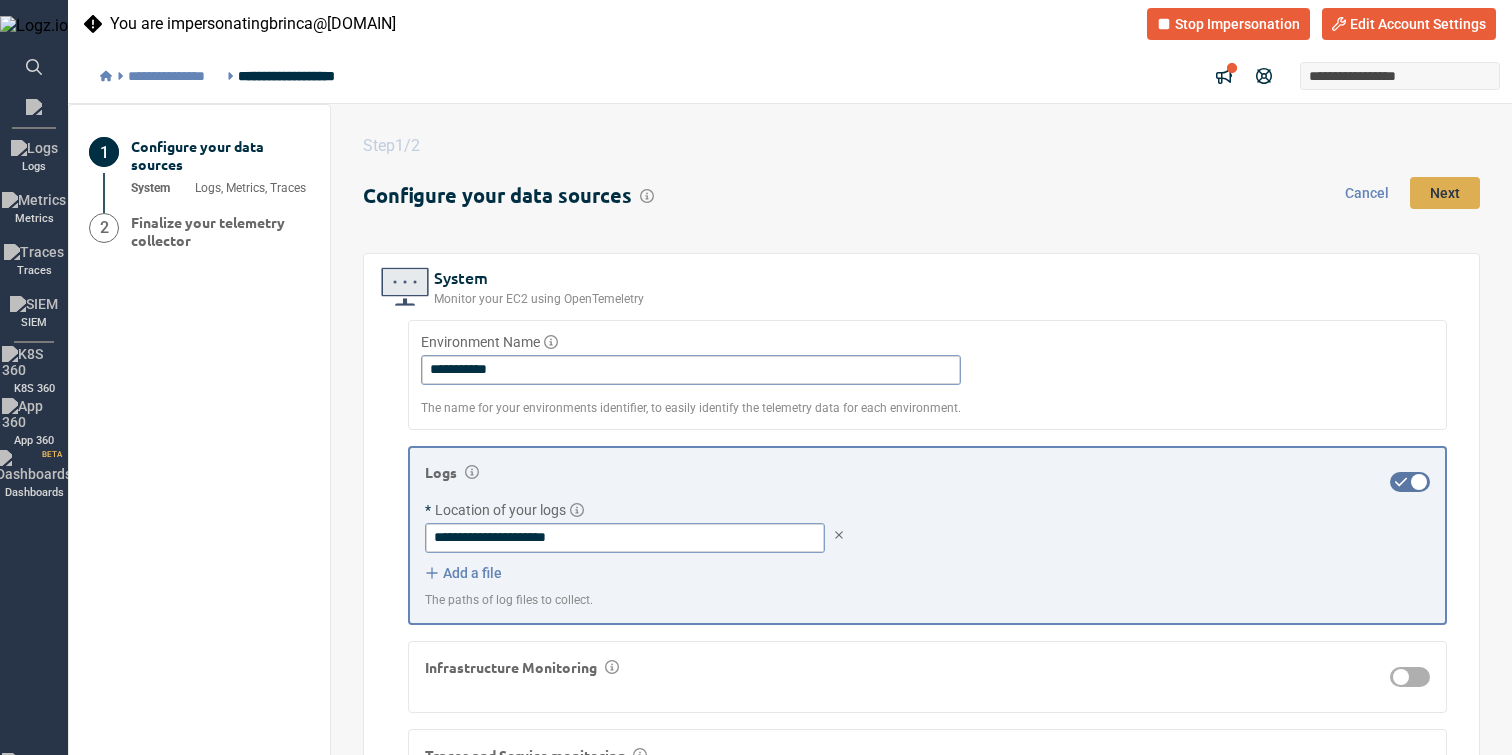 click on "Next" at bounding box center (1445, 193) 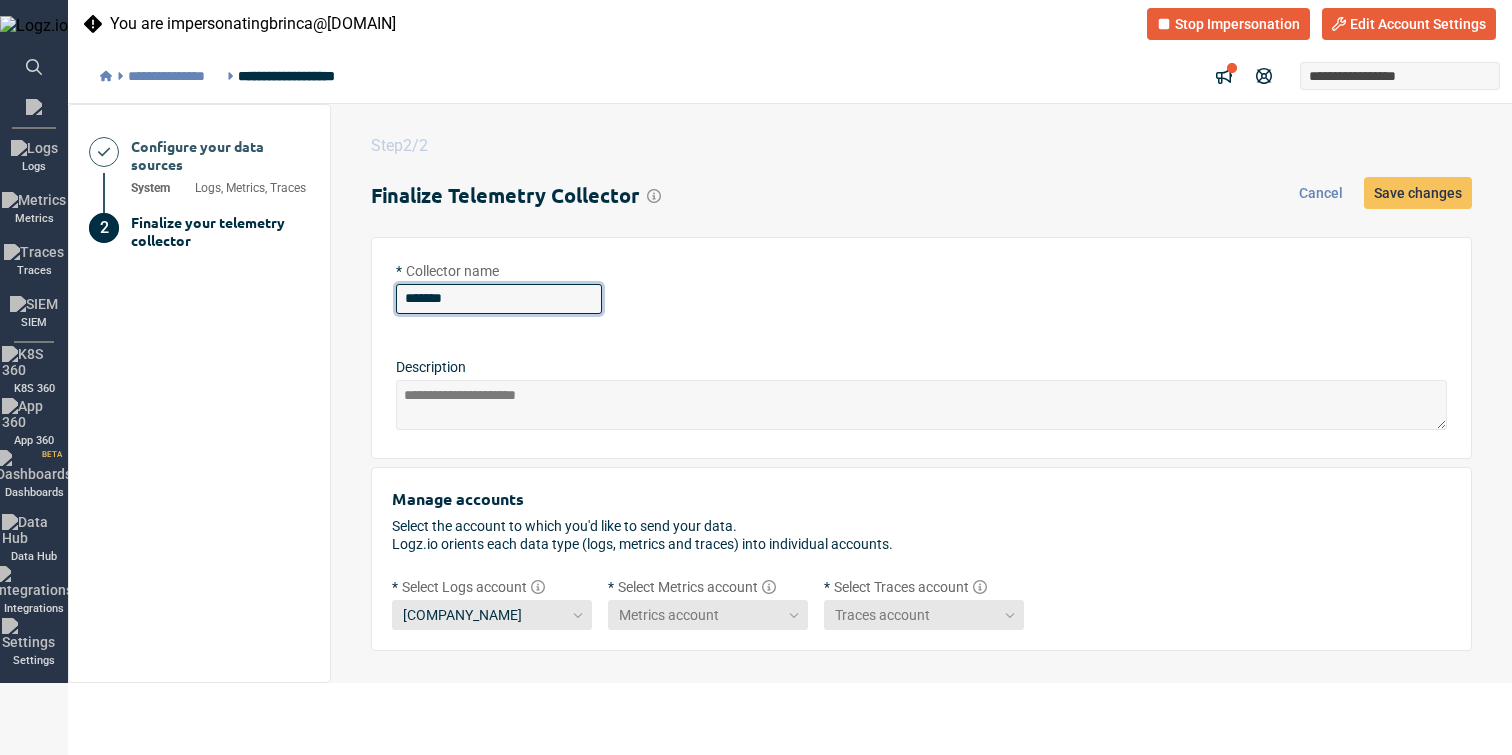 click on "*******" at bounding box center [499, 299] 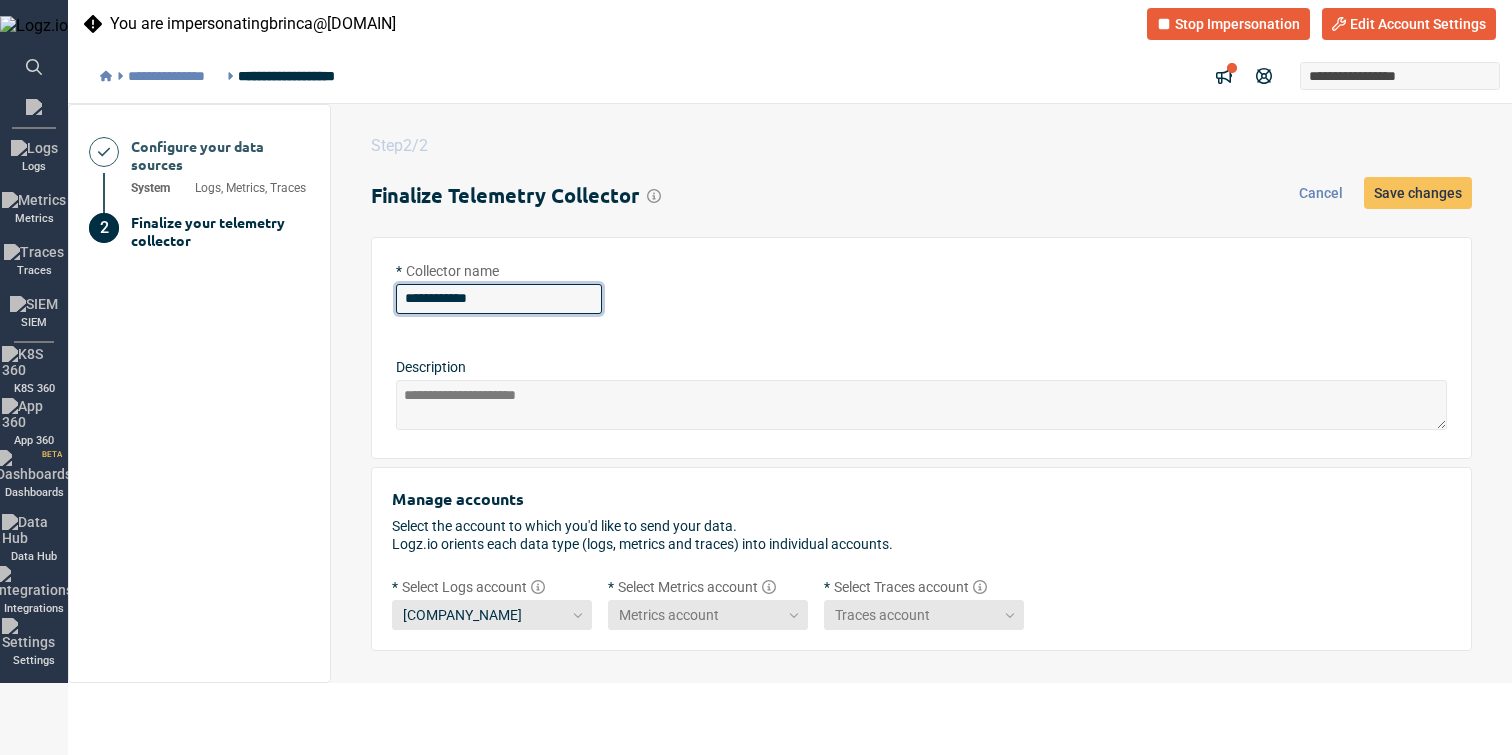 type on "**********" 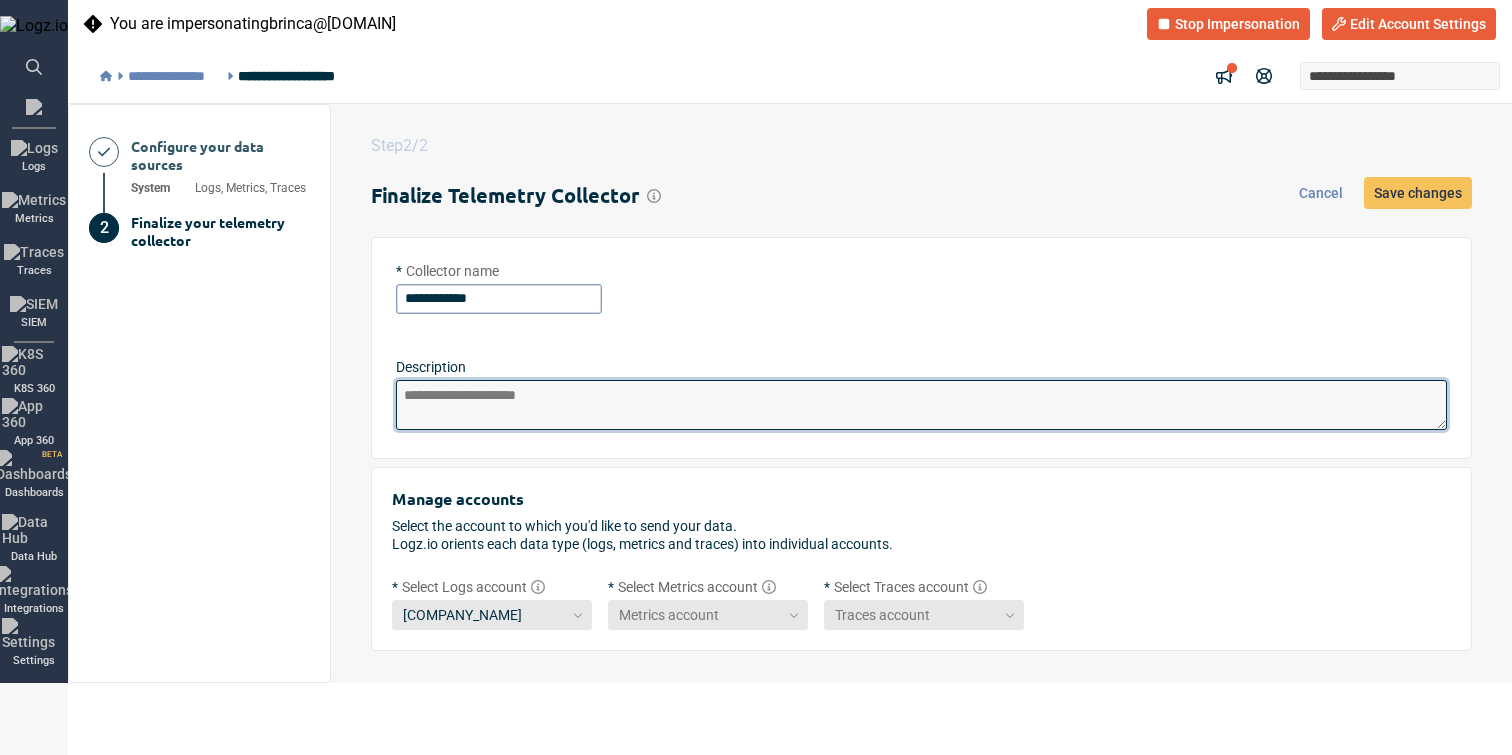 click at bounding box center (921, 405) 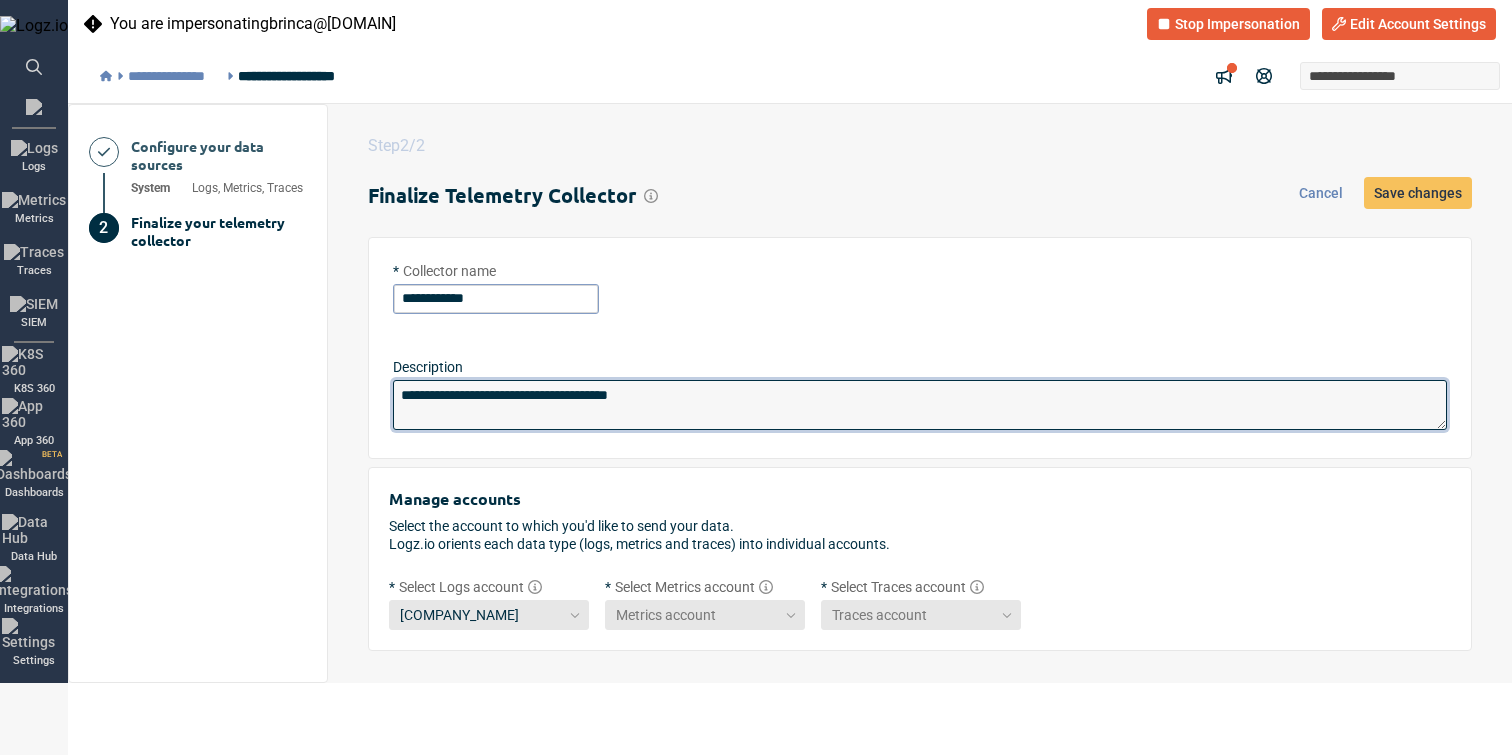 type on "**********" 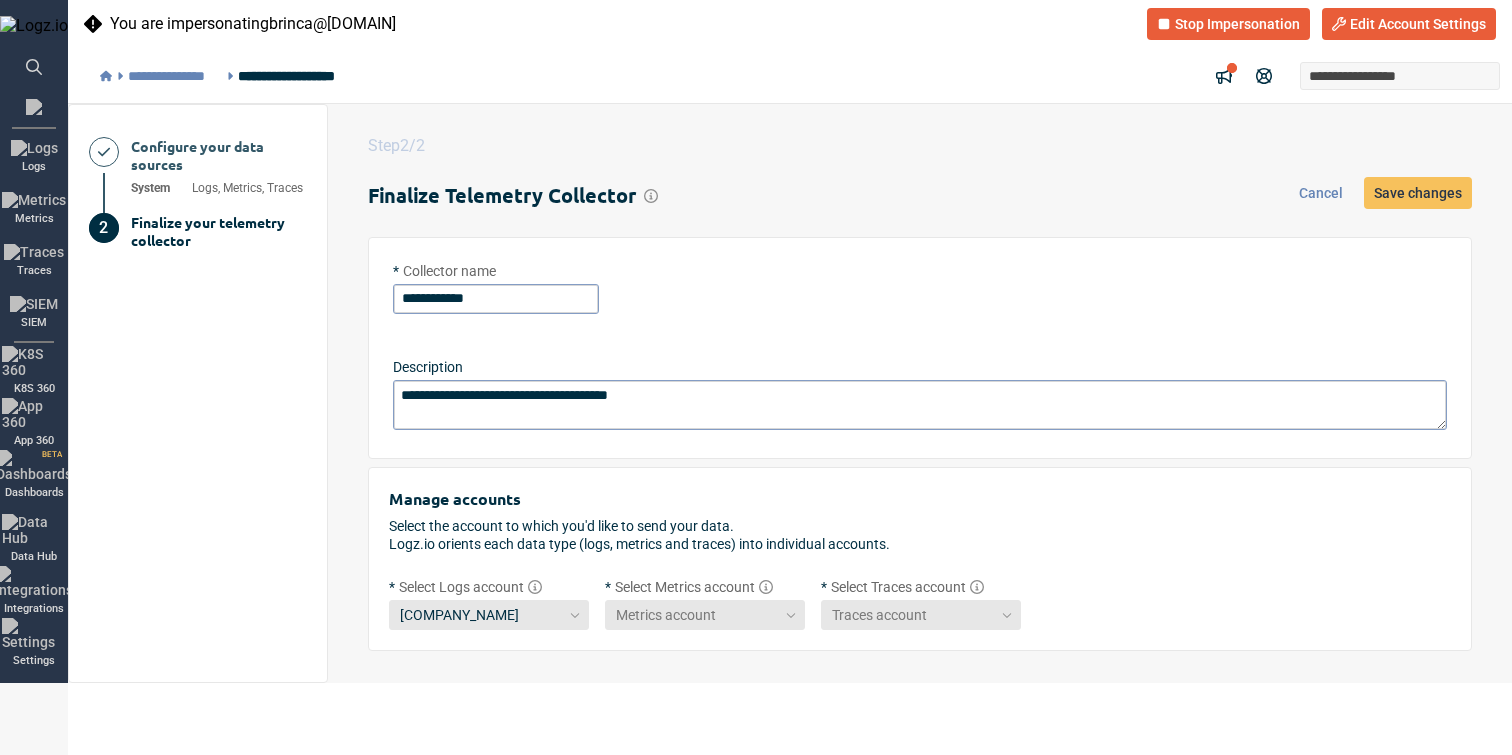 click on "**********" at bounding box center [920, 348] 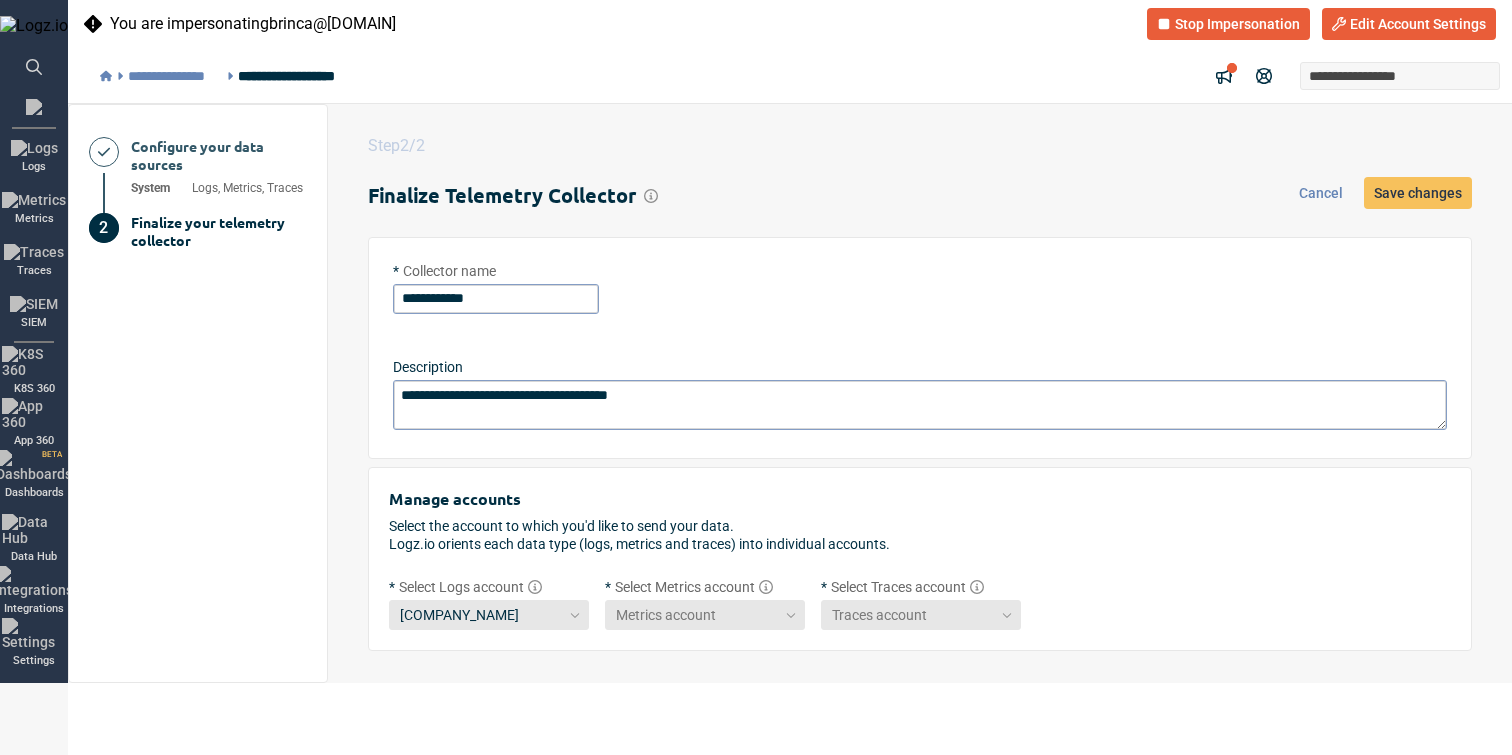 click on "[COMPANY_NAME]" at bounding box center [489, 615] 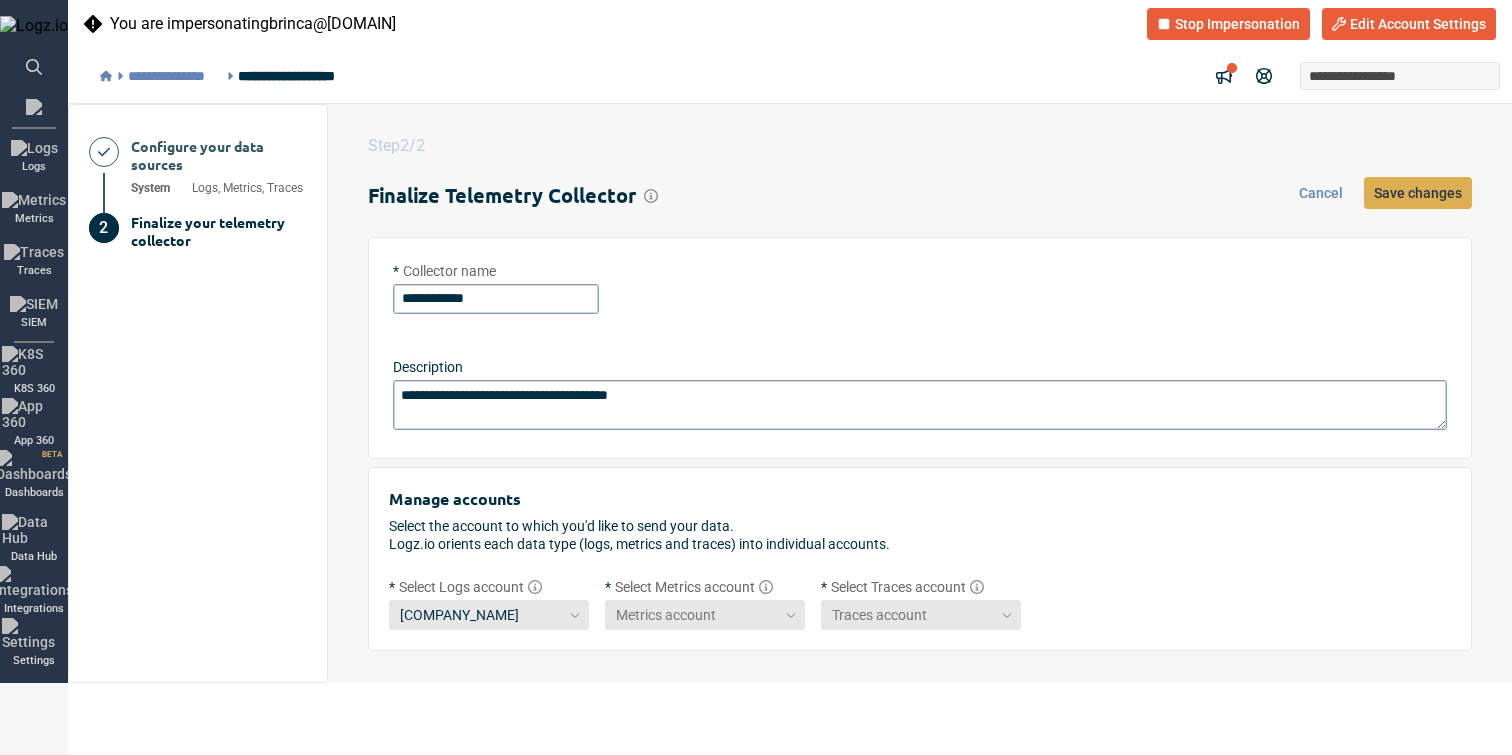 click on "Save changes" at bounding box center (1418, 193) 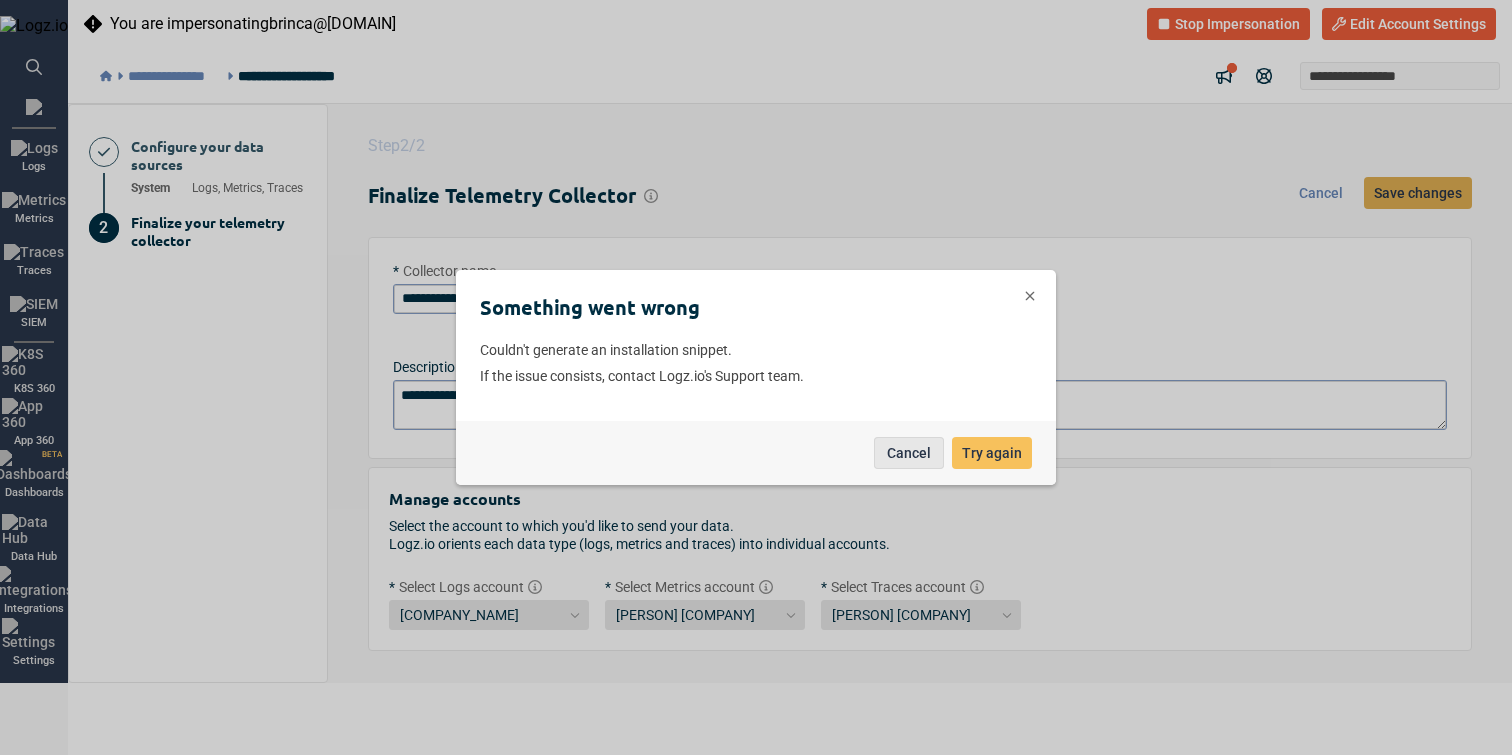 click on "Cancel" at bounding box center [909, 453] 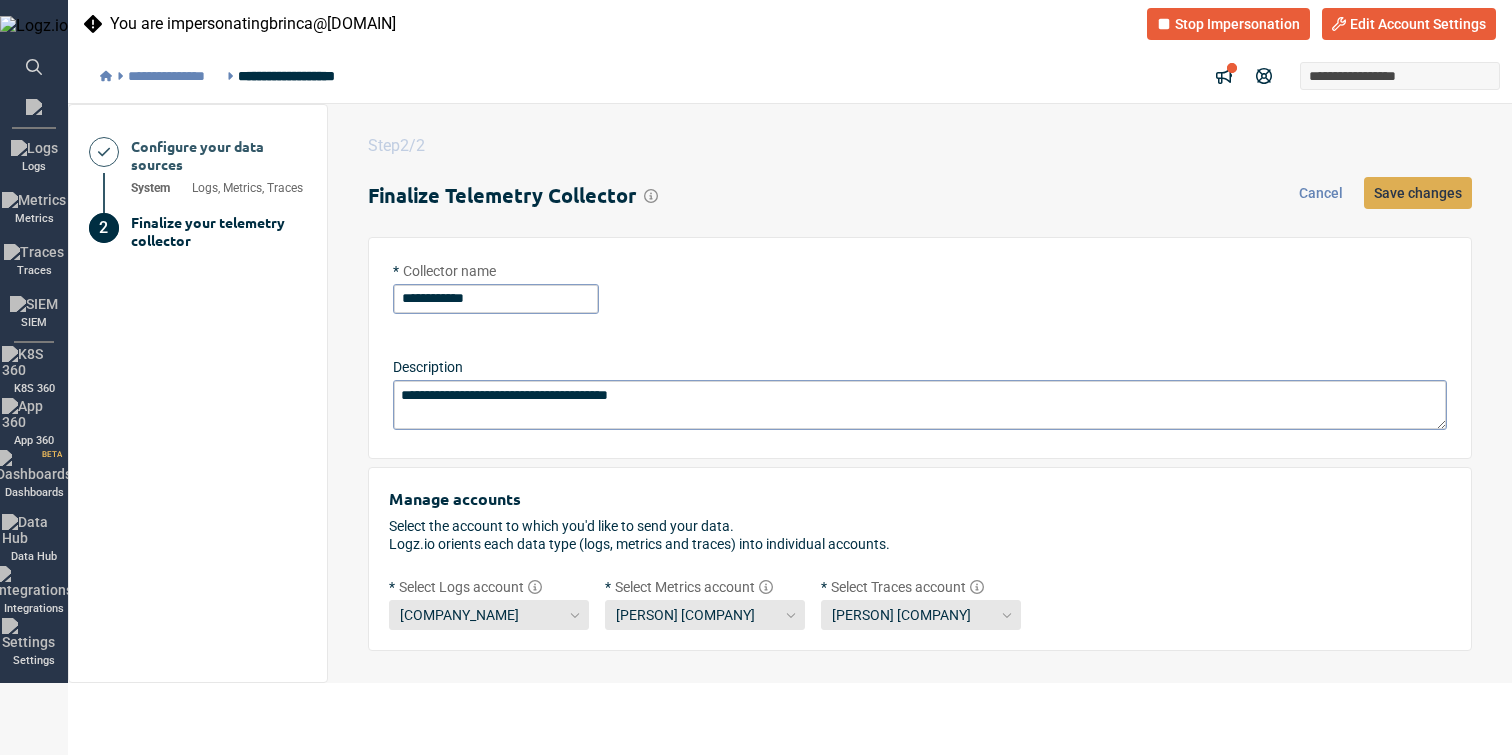 click on "Save changes" at bounding box center [1418, 193] 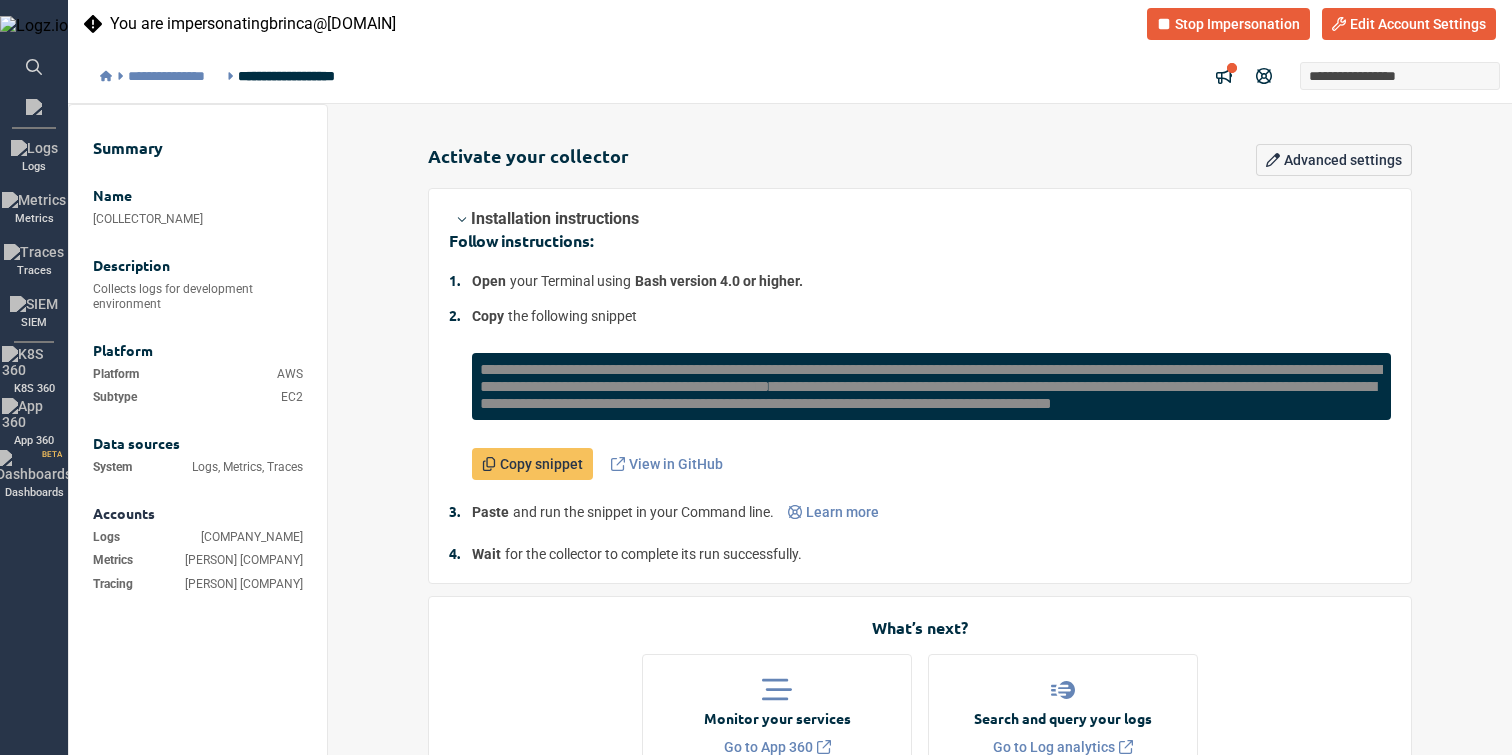 scroll, scrollTop: 0, scrollLeft: 0, axis: both 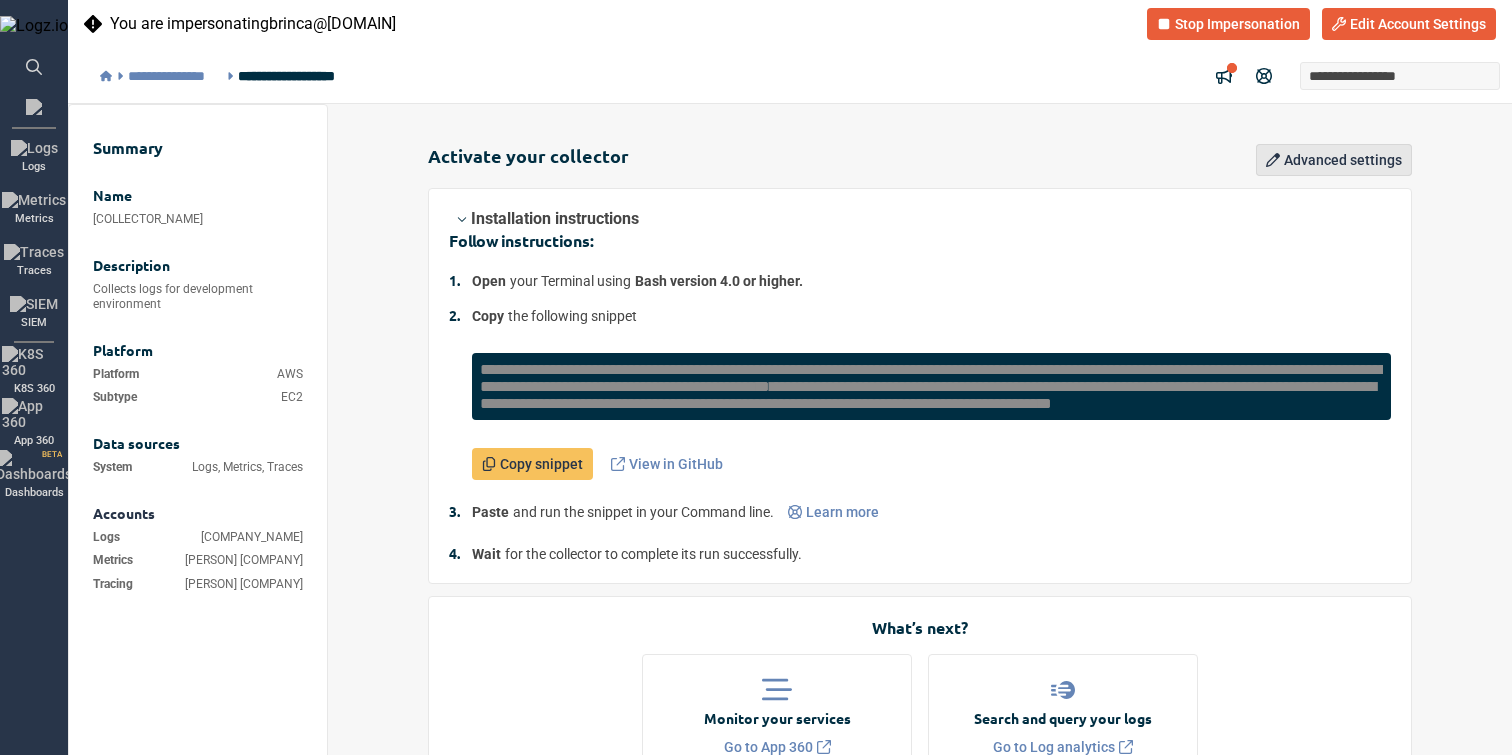 click on "Advanced settings" at bounding box center (1343, 160) 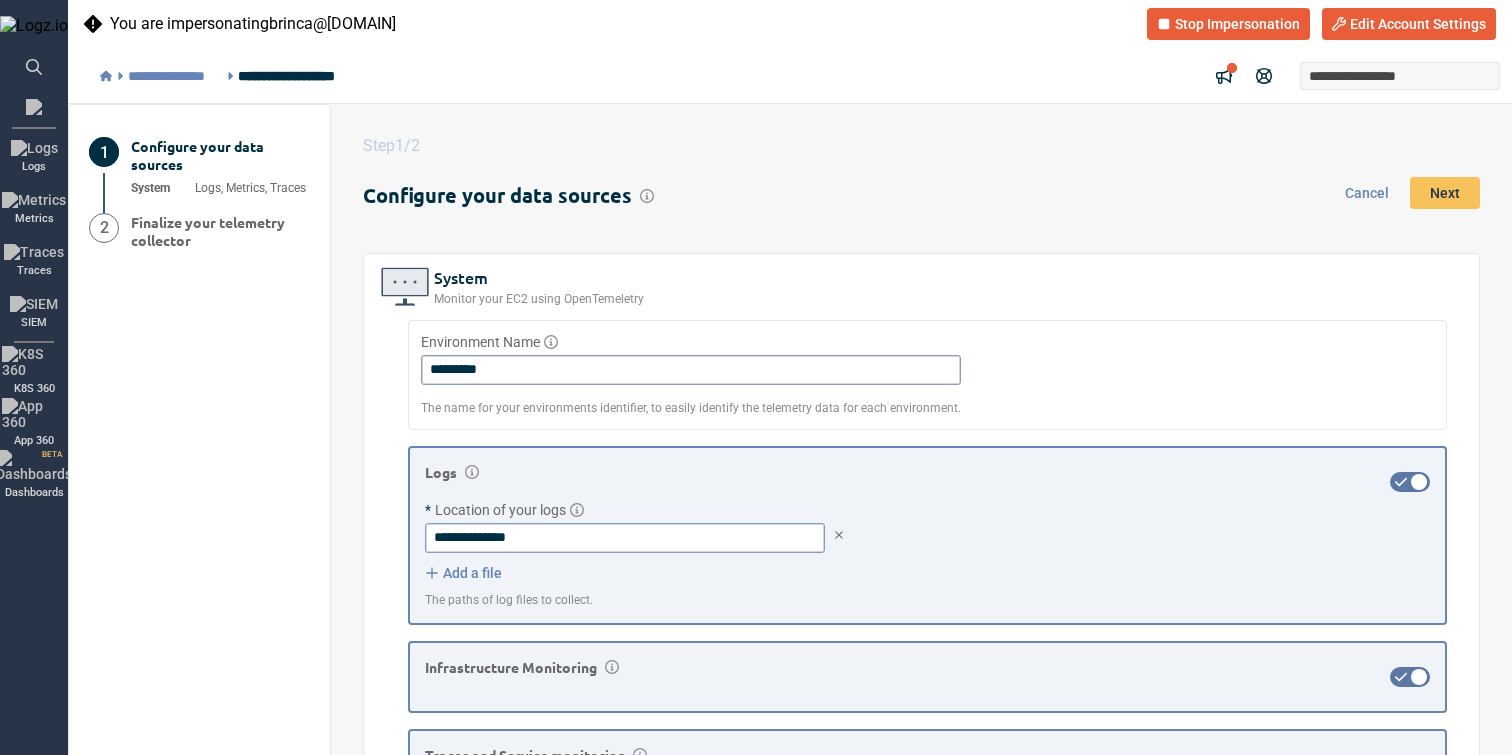 scroll, scrollTop: 0, scrollLeft: 0, axis: both 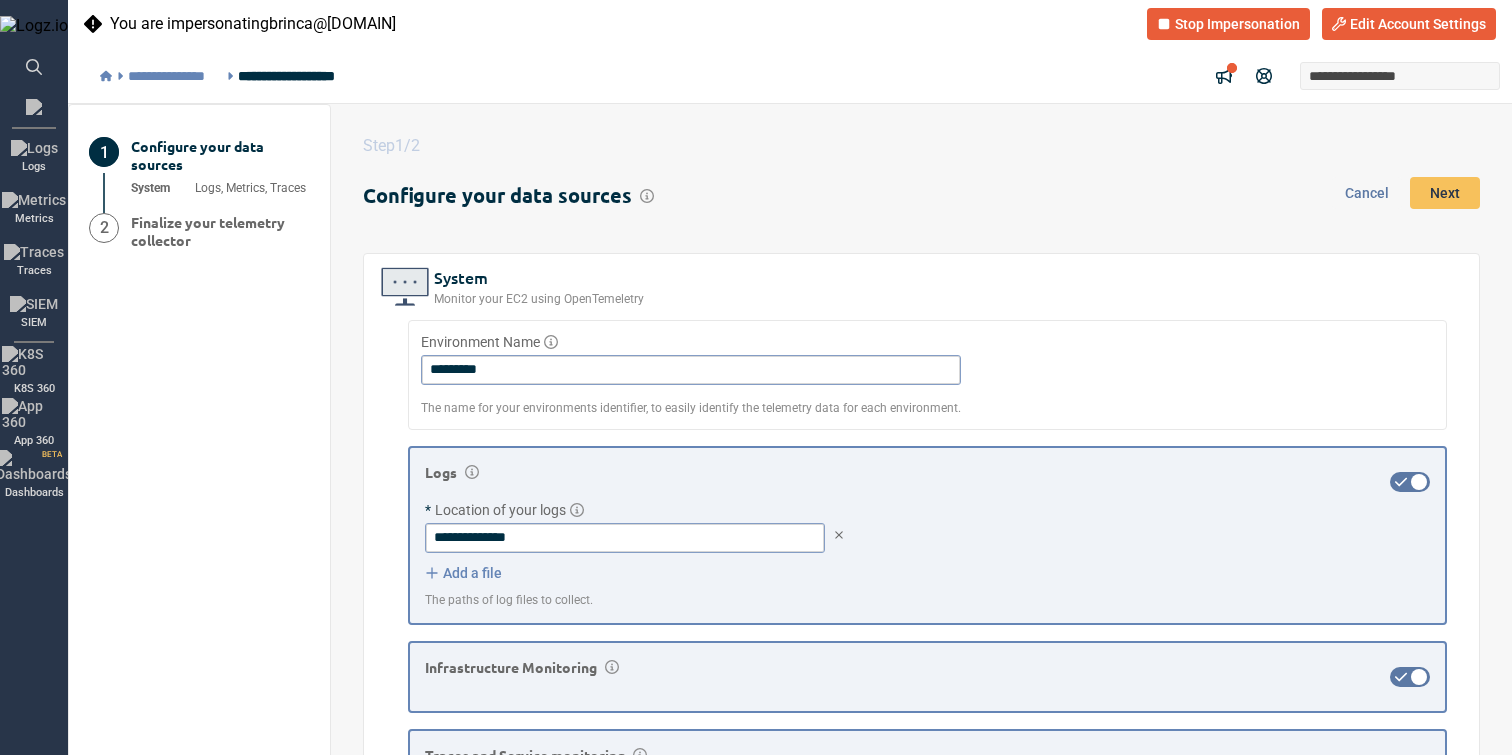 click on "Cancel" at bounding box center [1367, 193] 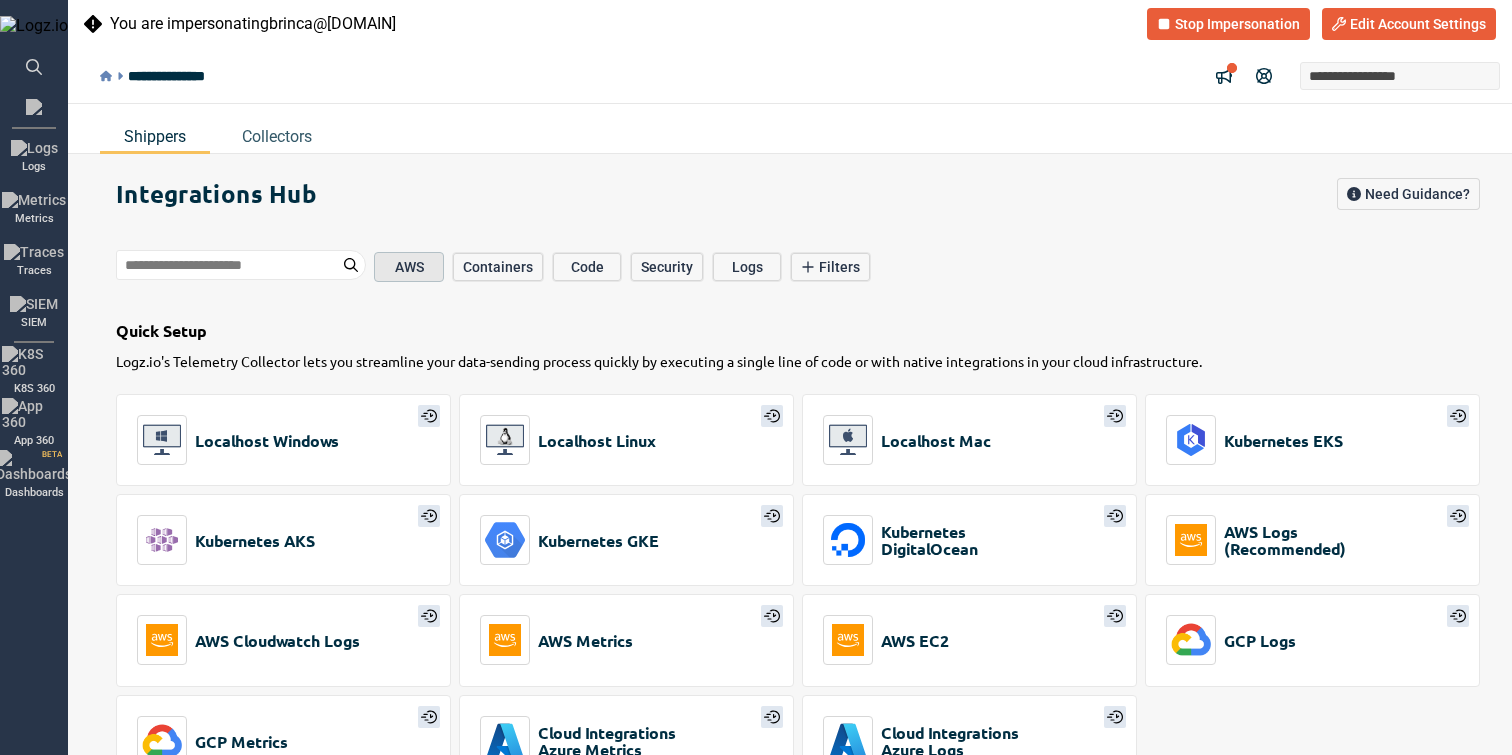 click on "AWS" at bounding box center (409, 267) 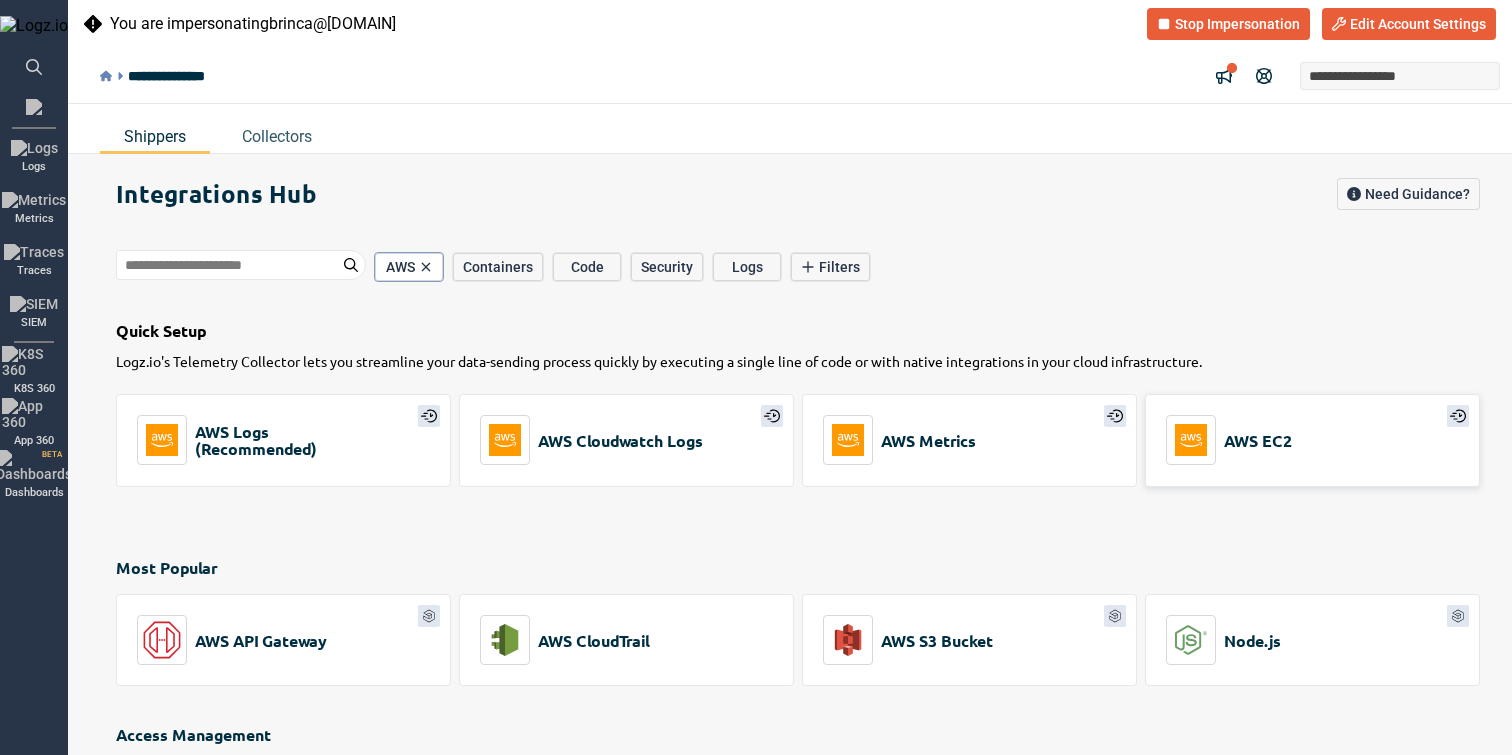 click on "AWS EC2" at bounding box center (1258, 440) 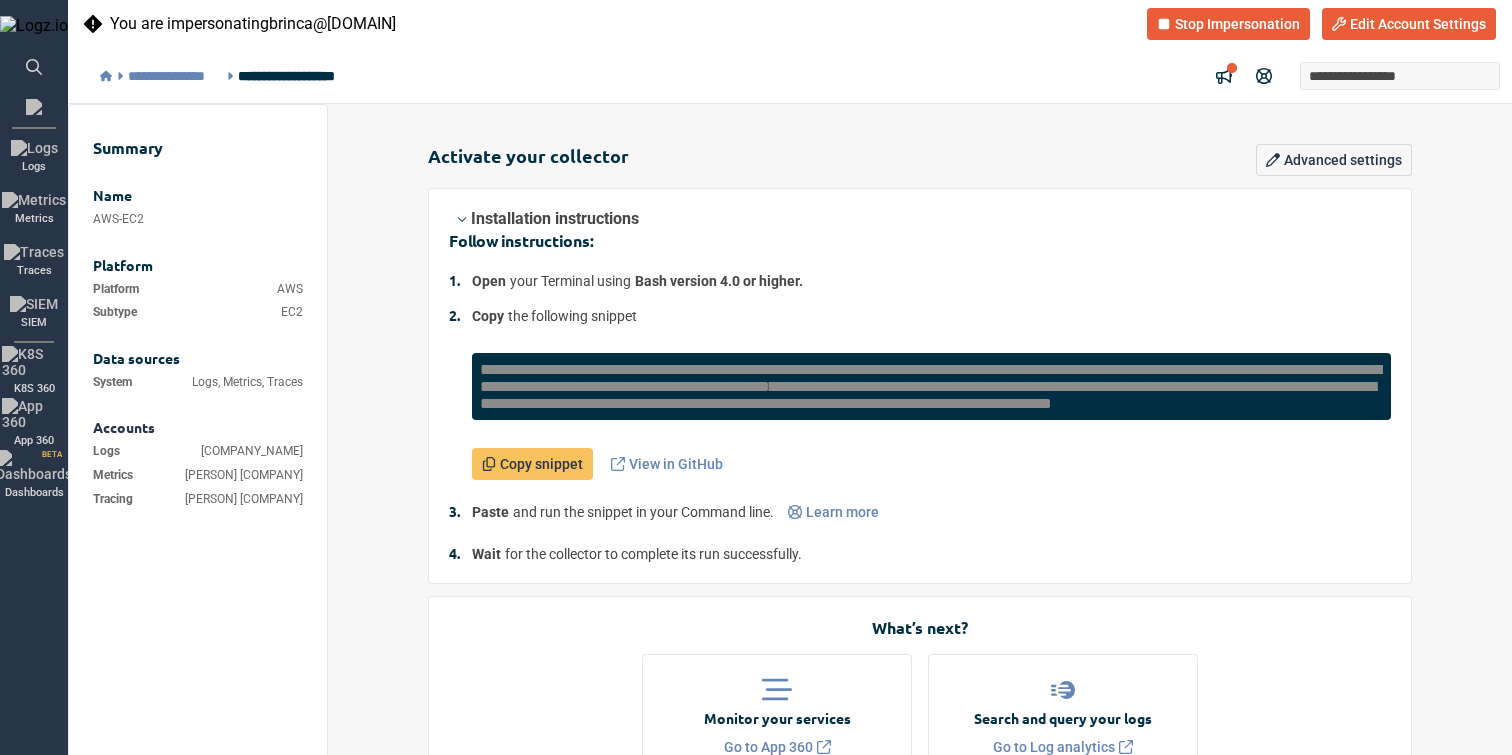 scroll, scrollTop: 0, scrollLeft: 0, axis: both 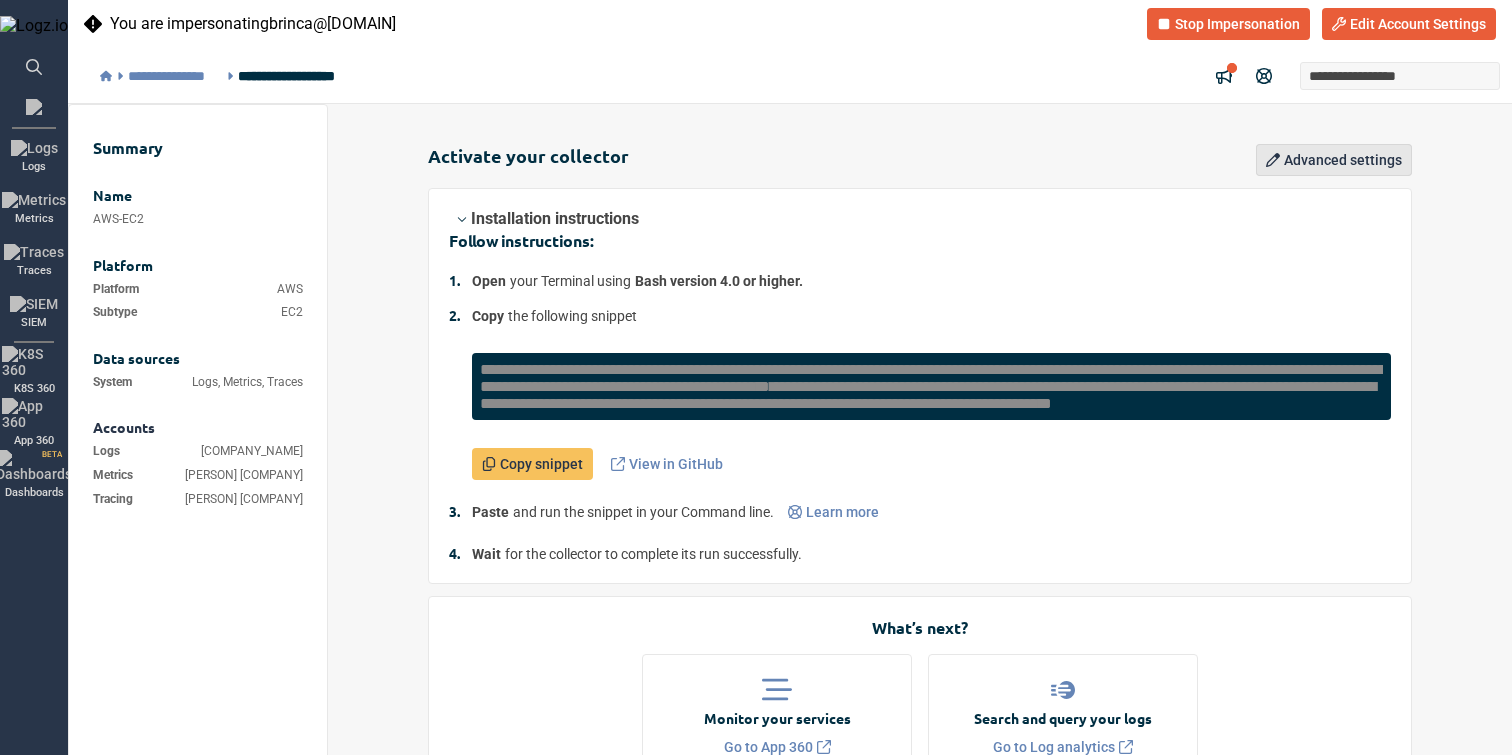 click on "Advanced settings" at bounding box center (1334, 160) 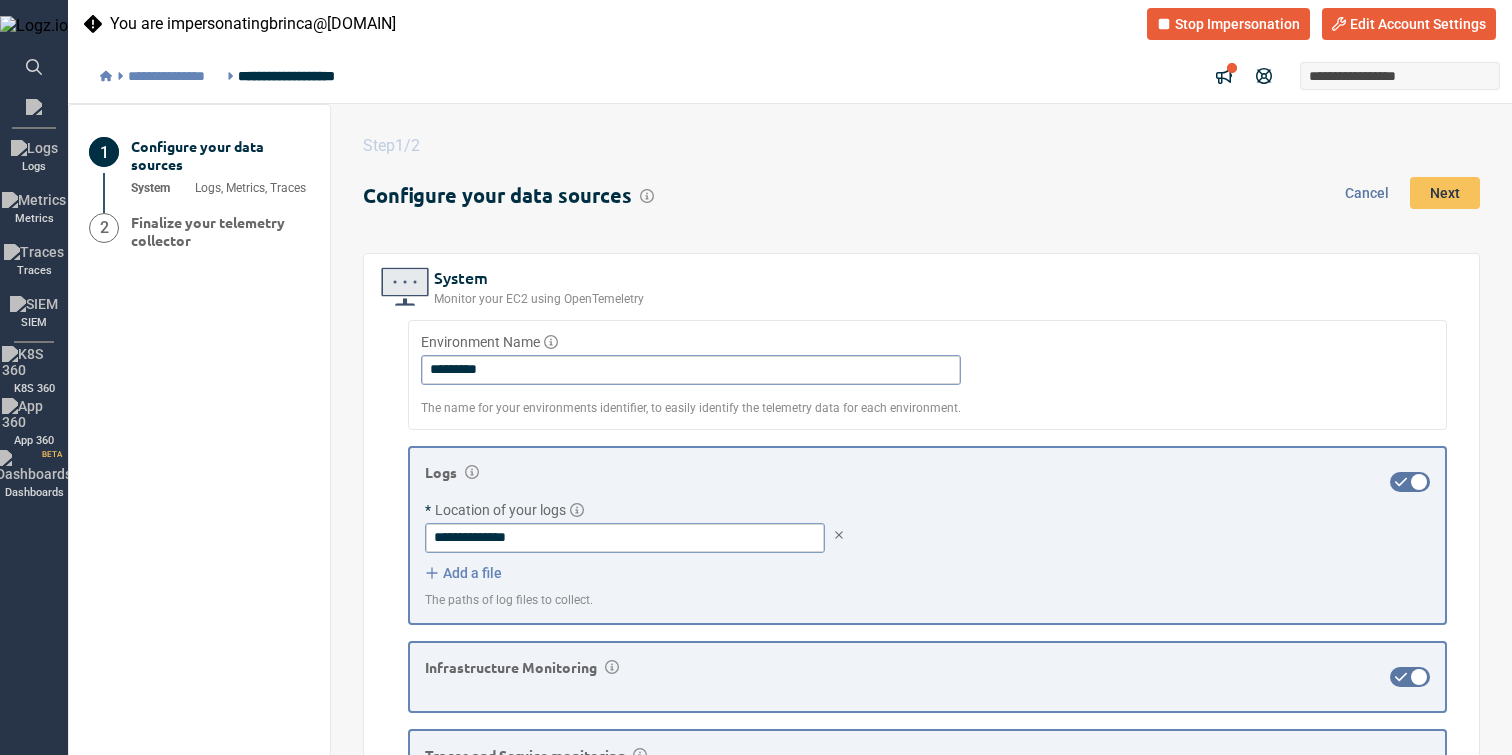 click on "Cancel" at bounding box center (1367, 193) 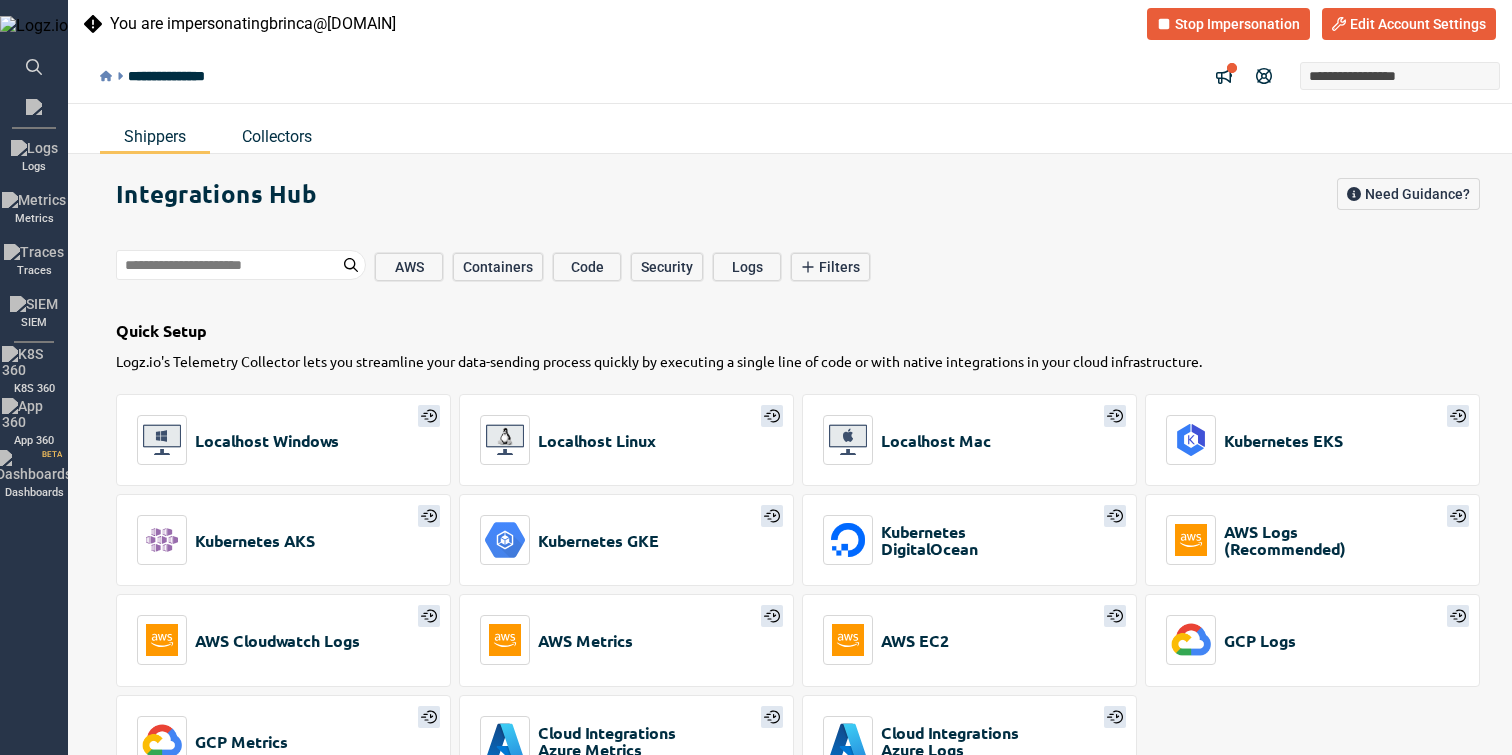 click on "Collectors" at bounding box center (277, 136) 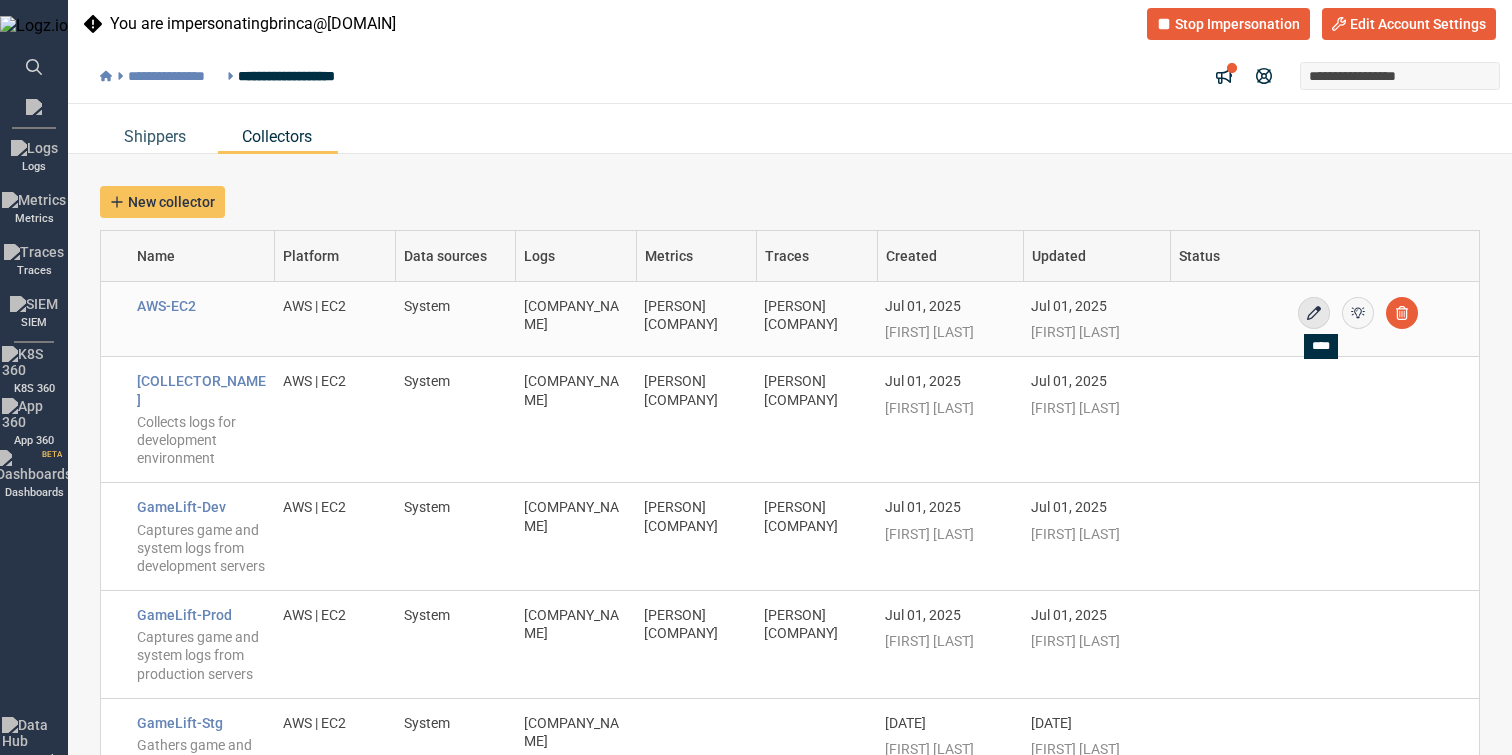 click at bounding box center [1314, 313] 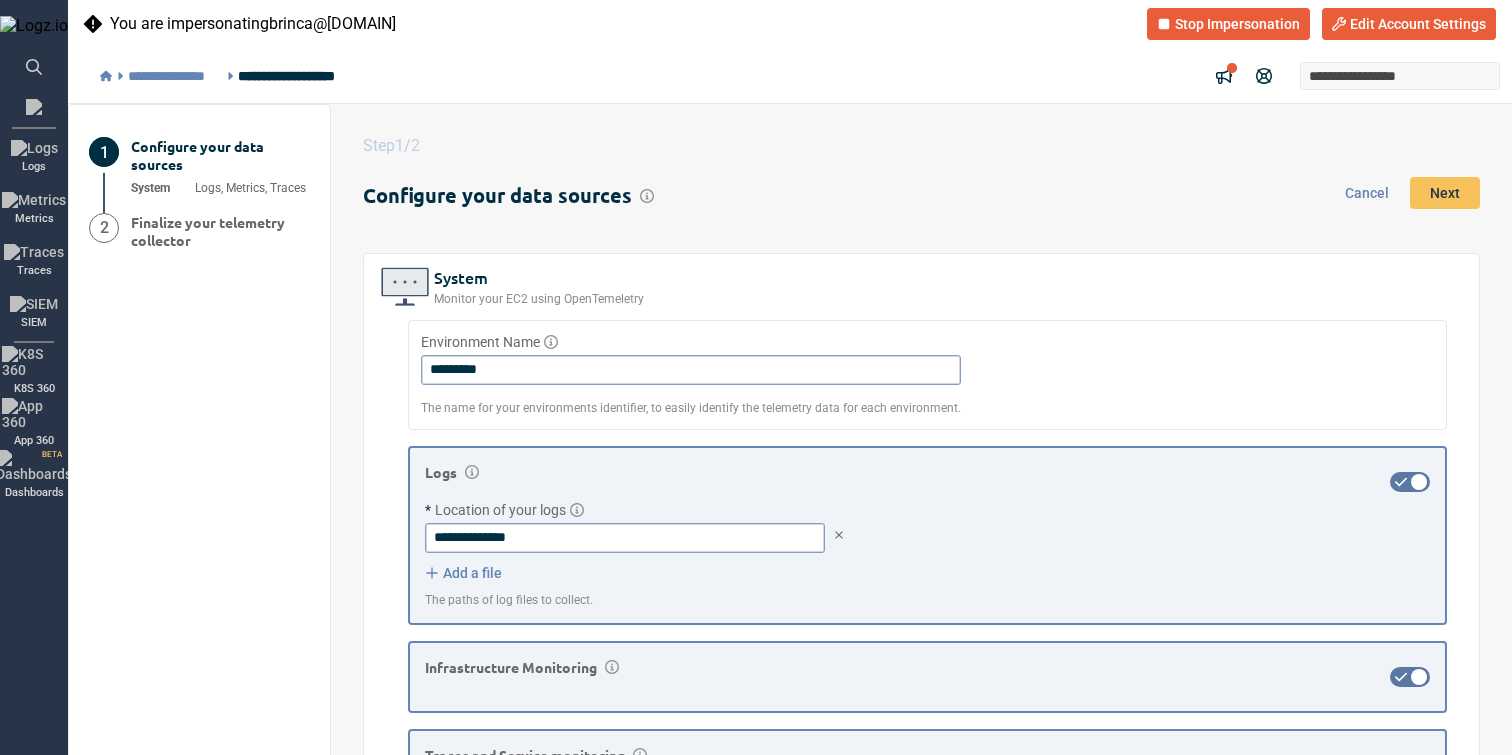 scroll, scrollTop: 11, scrollLeft: 0, axis: vertical 